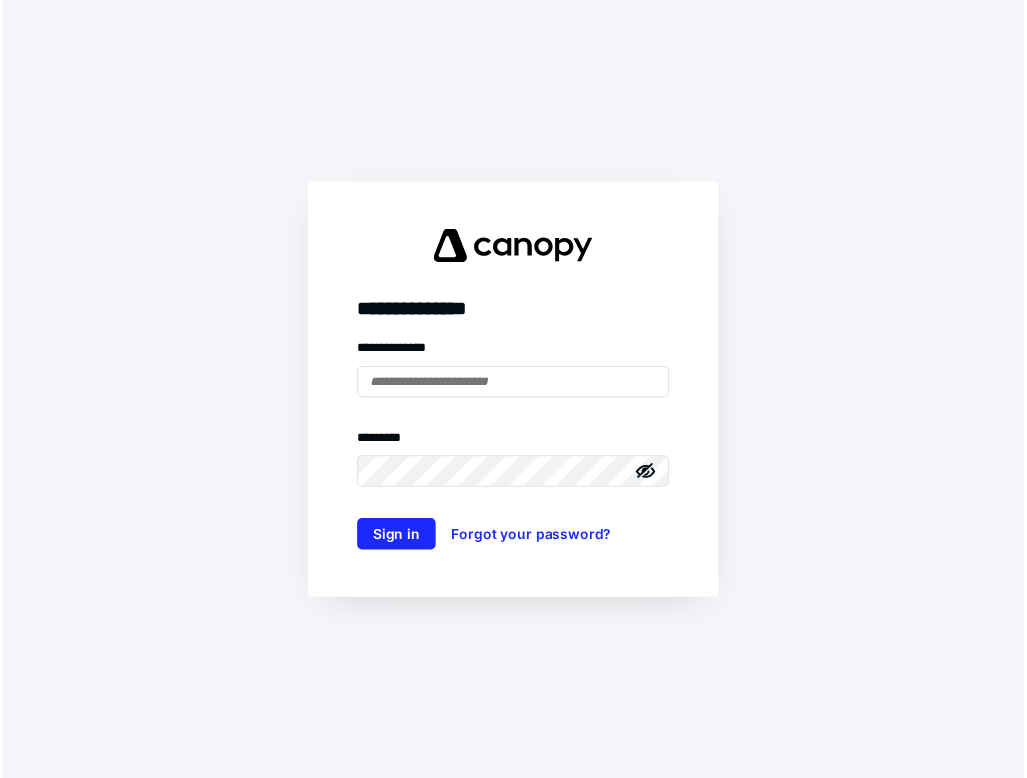 scroll, scrollTop: 0, scrollLeft: 0, axis: both 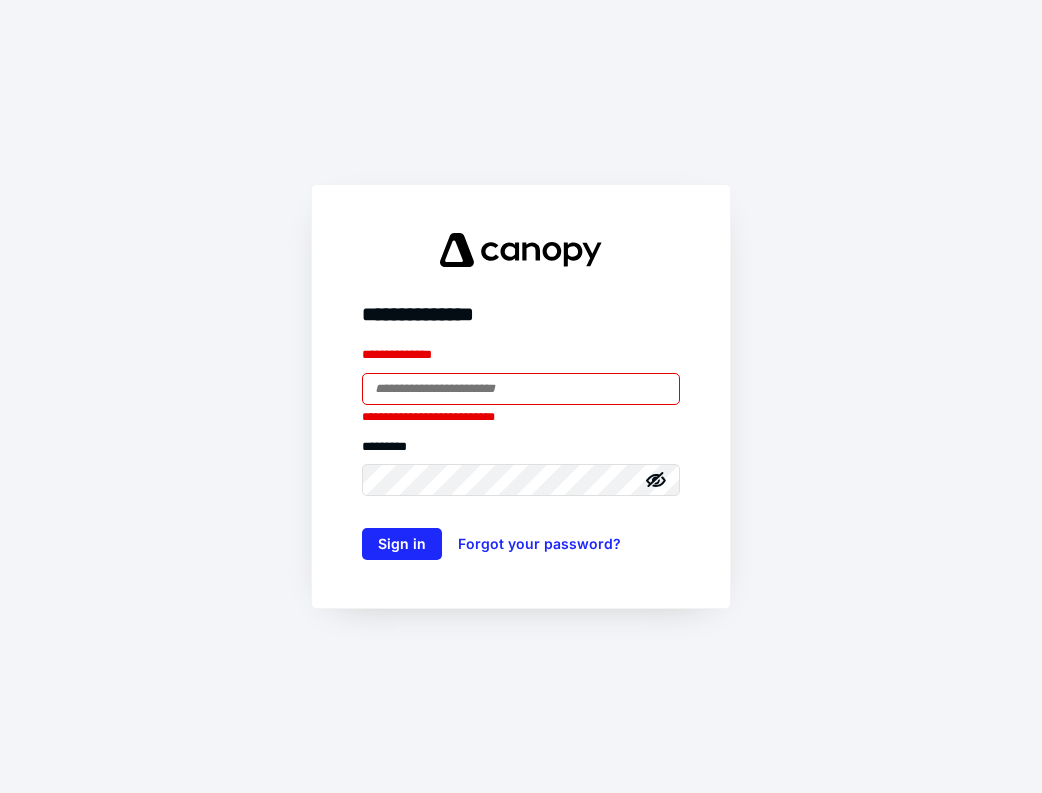 click at bounding box center [521, 389] 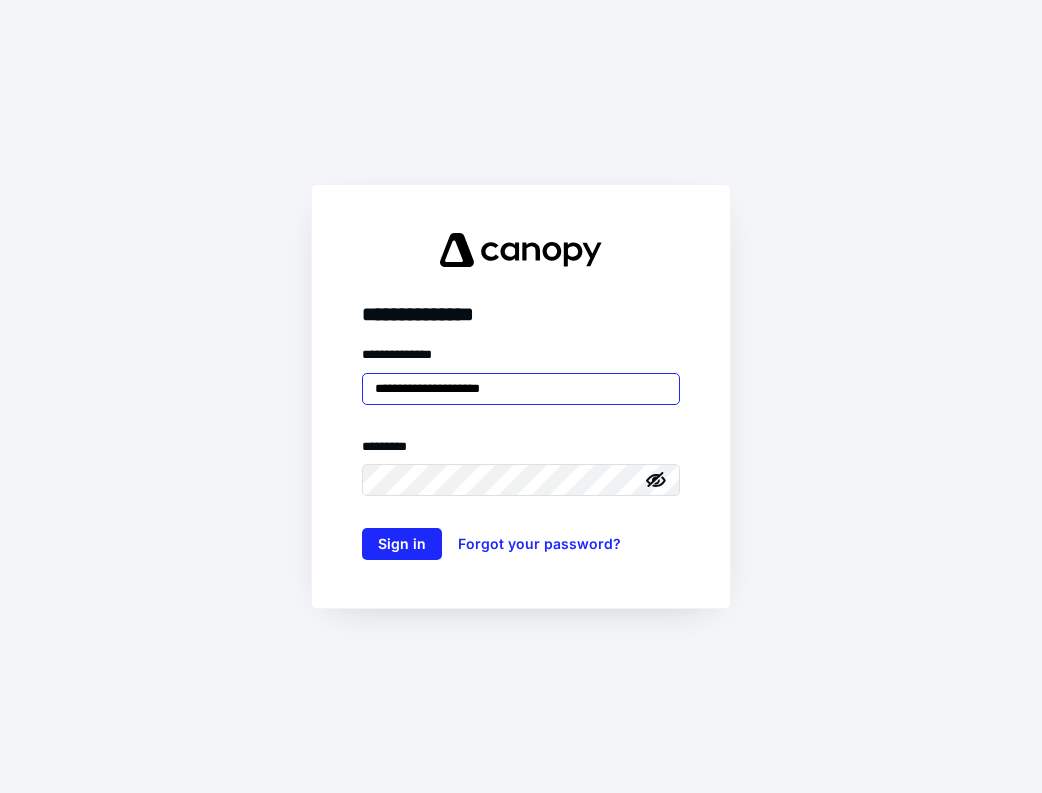 type on "**********" 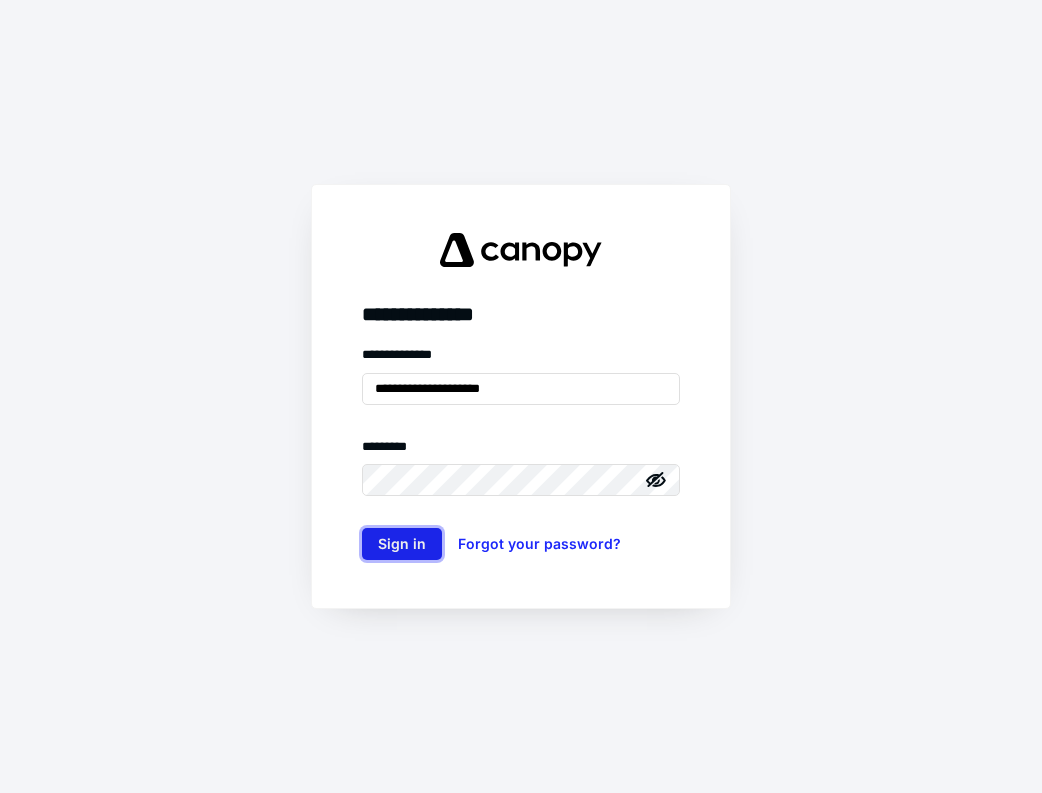 click on "Sign in" at bounding box center [402, 544] 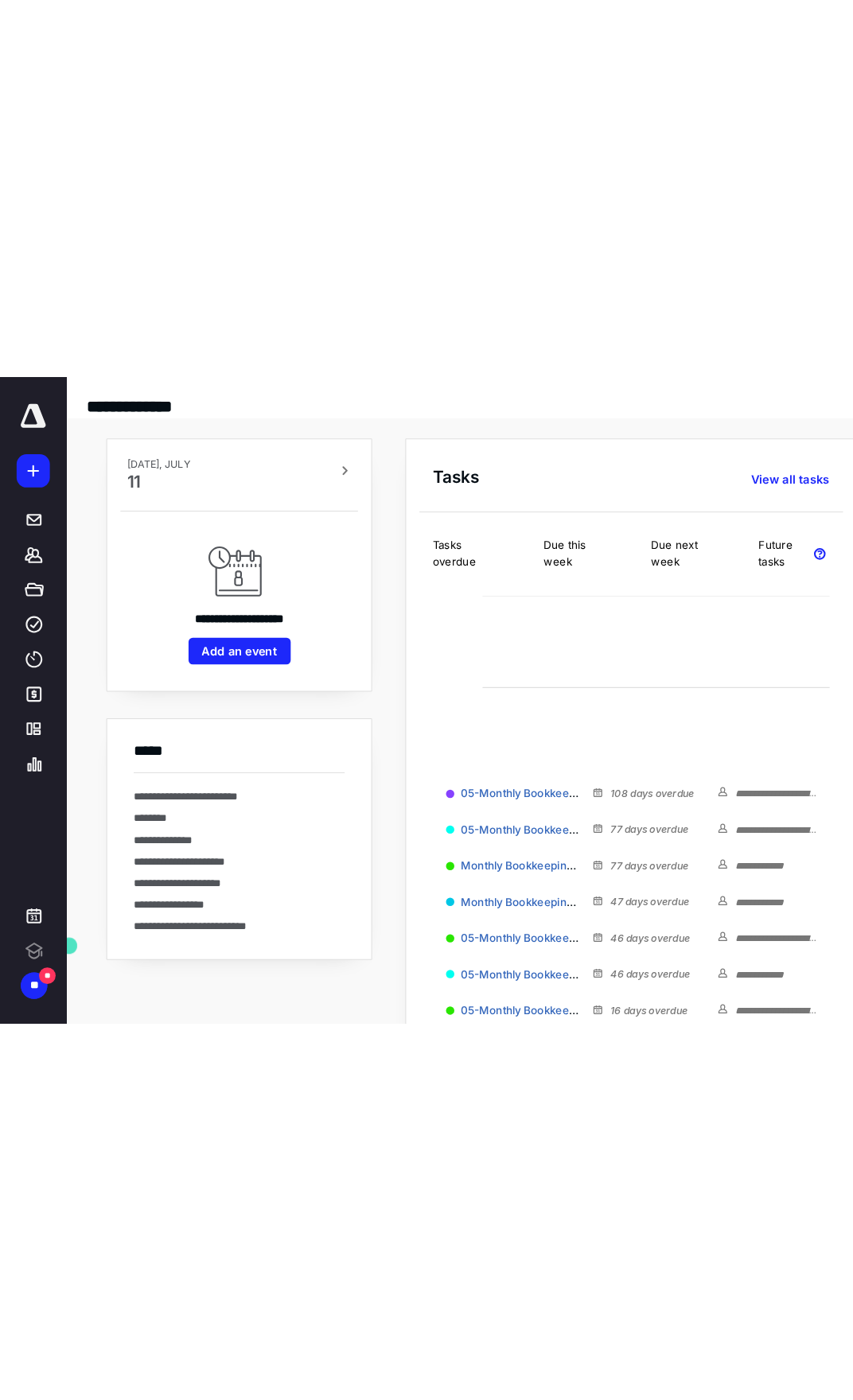 scroll, scrollTop: 0, scrollLeft: 0, axis: both 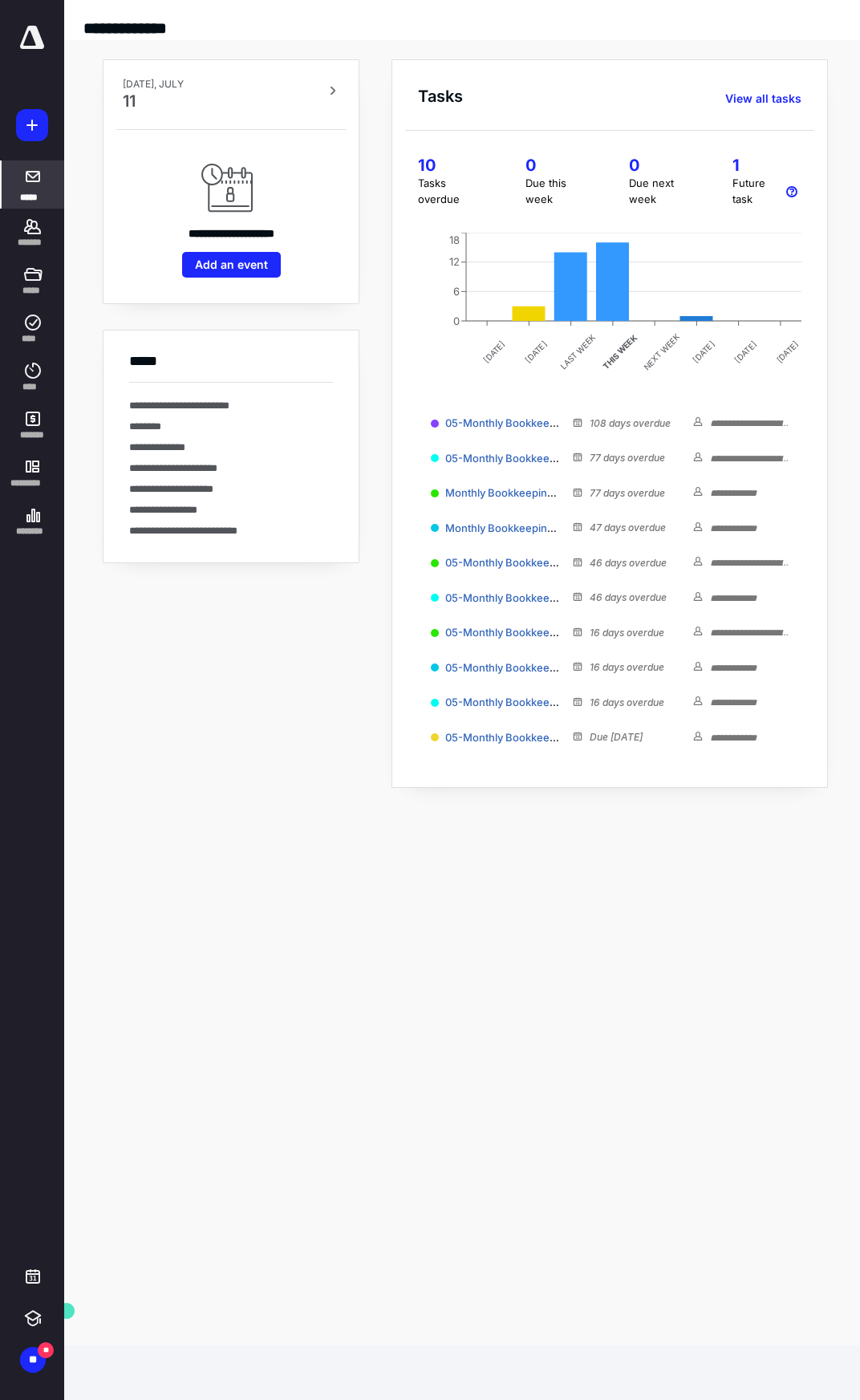 click at bounding box center [33, 177] 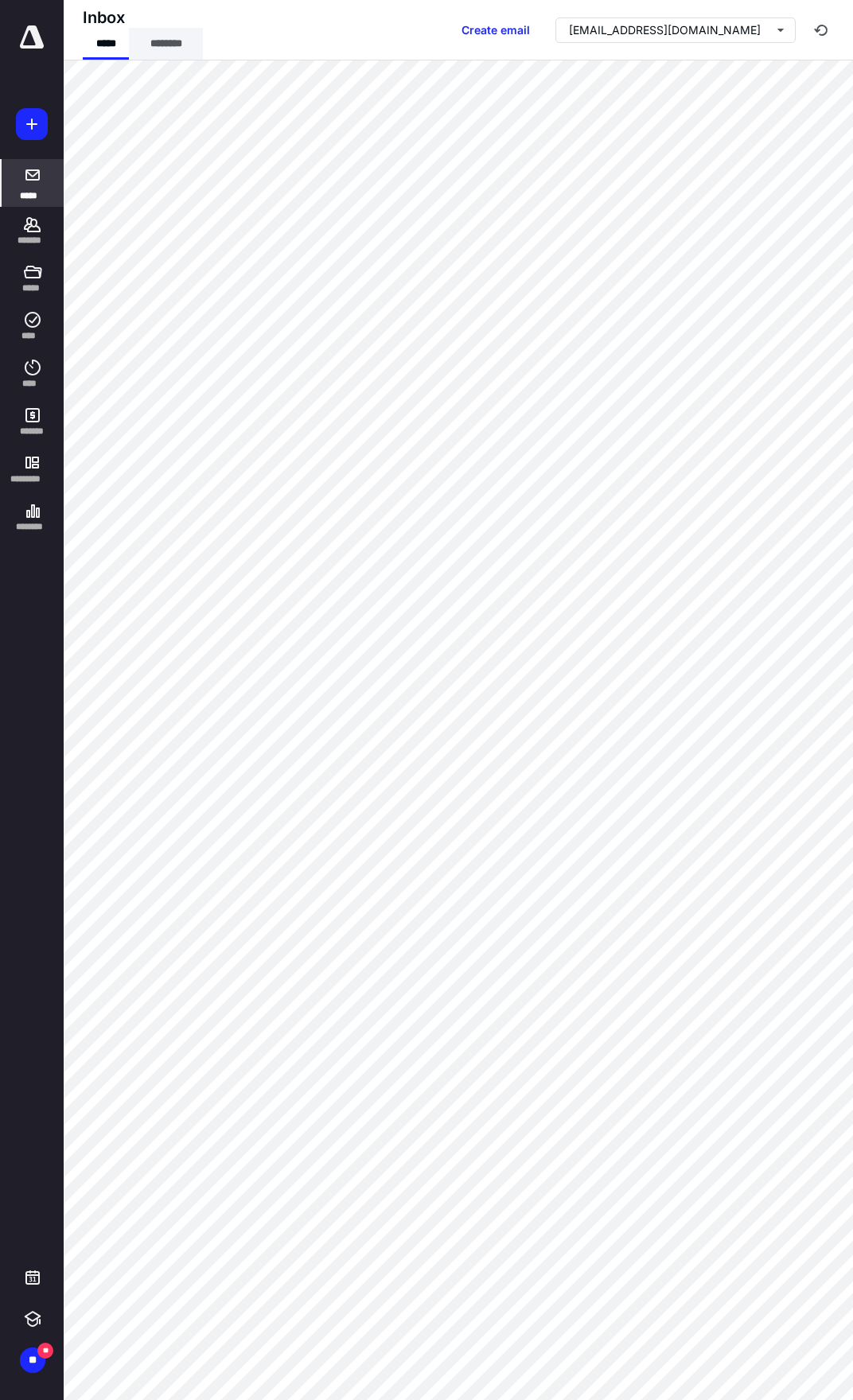 click on "********" at bounding box center [166, 44] 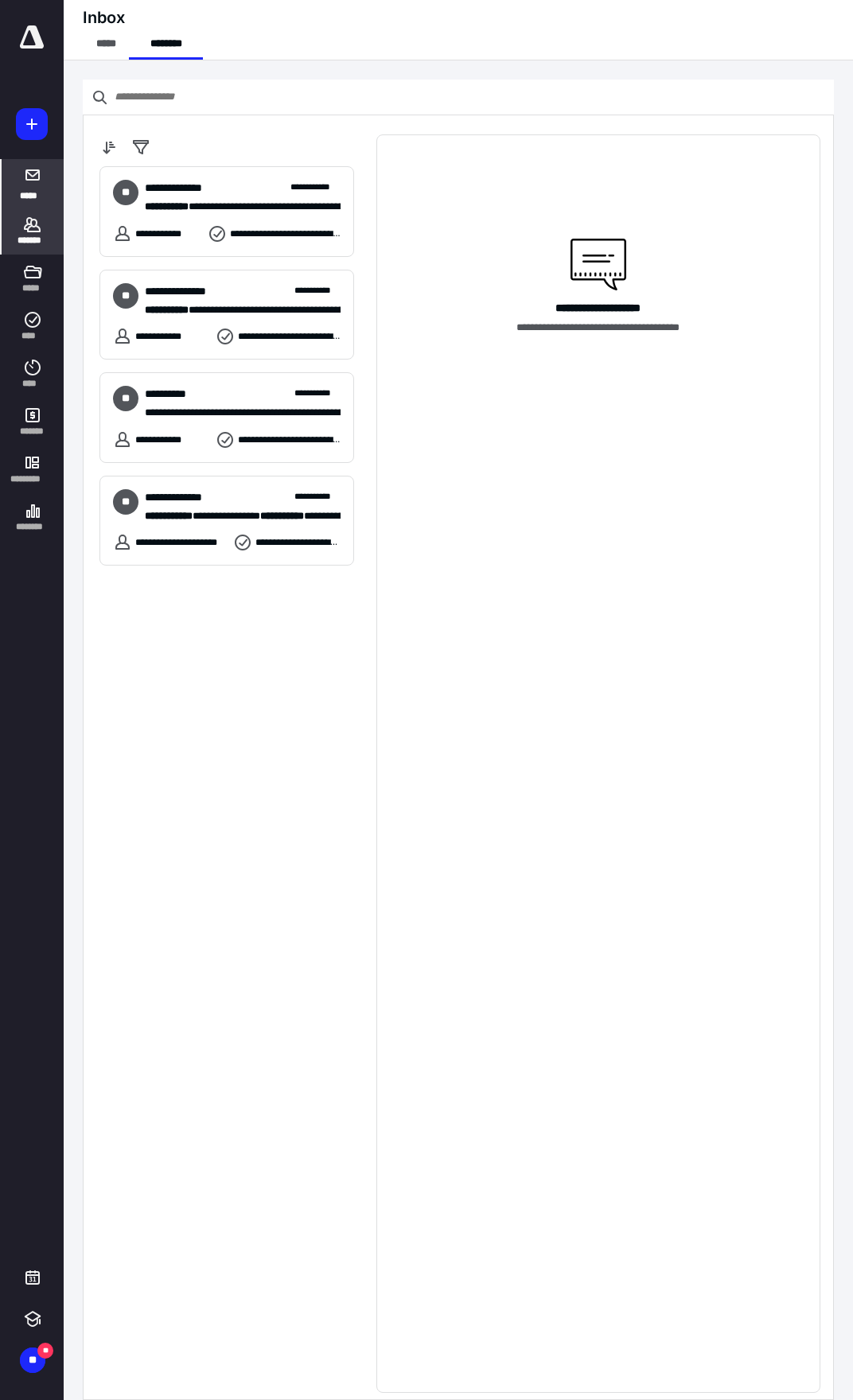 click on "*******" at bounding box center (33, 240) 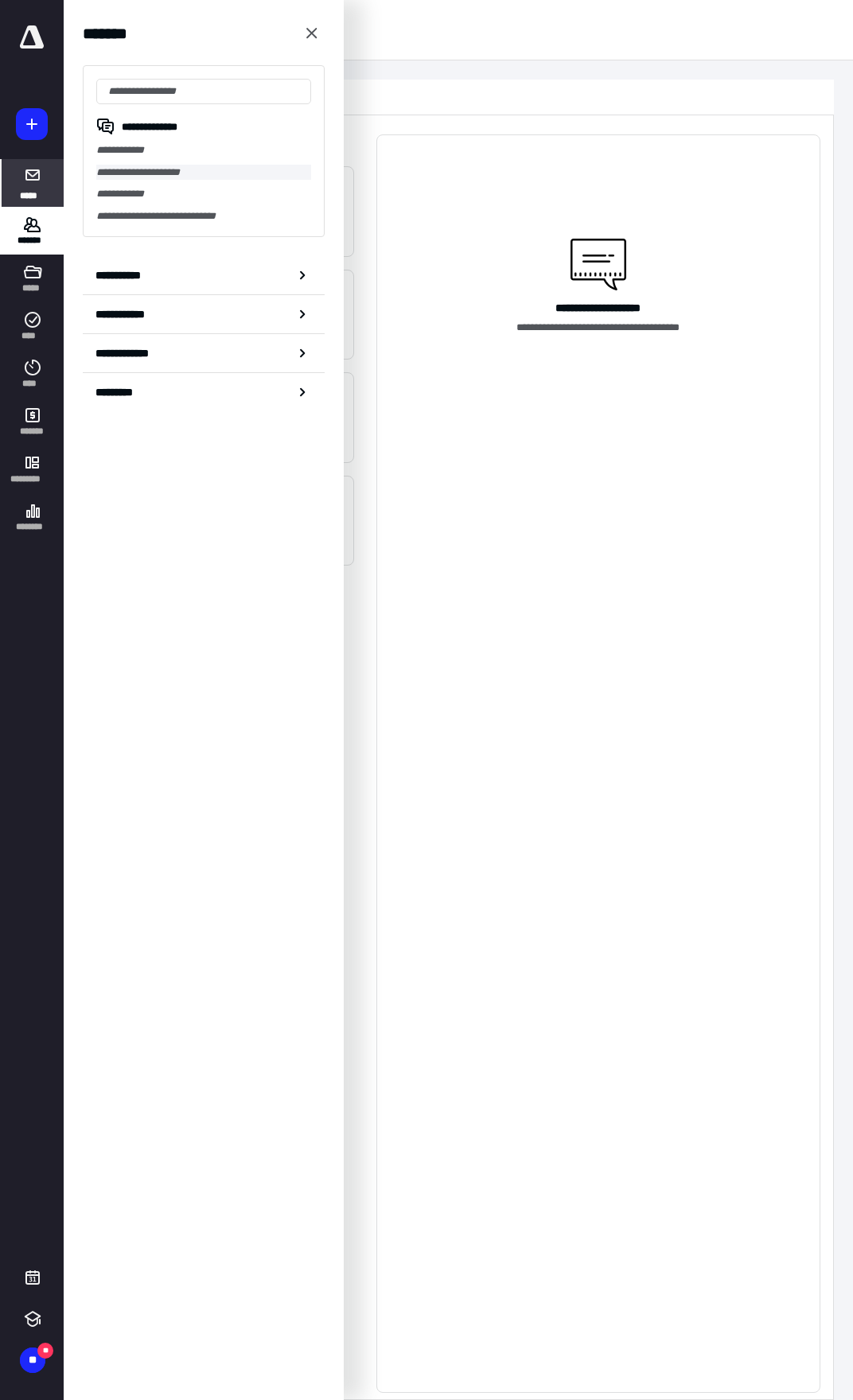 click on "**********" at bounding box center [204, 173] 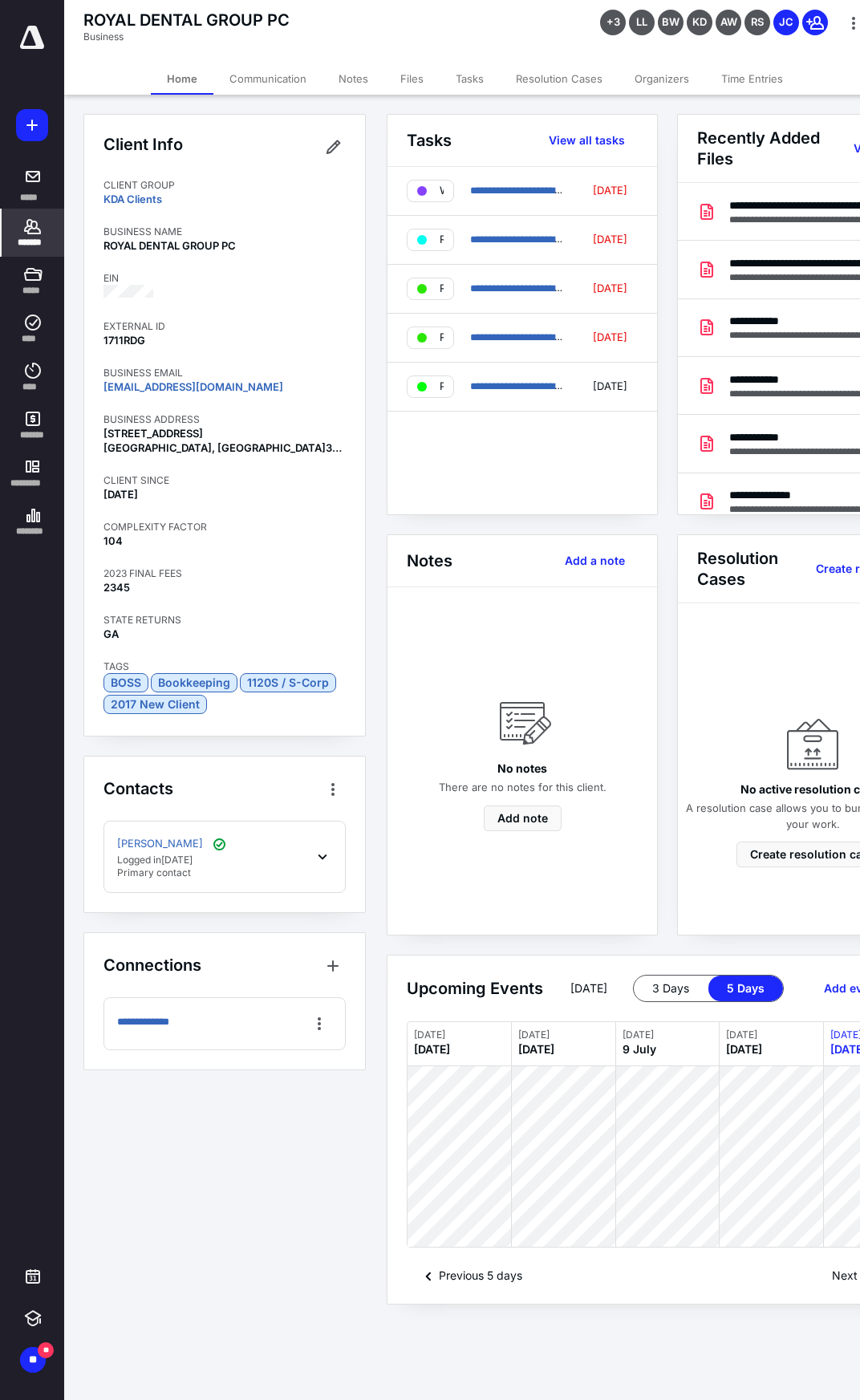 click on "Files" at bounding box center (412, 79) 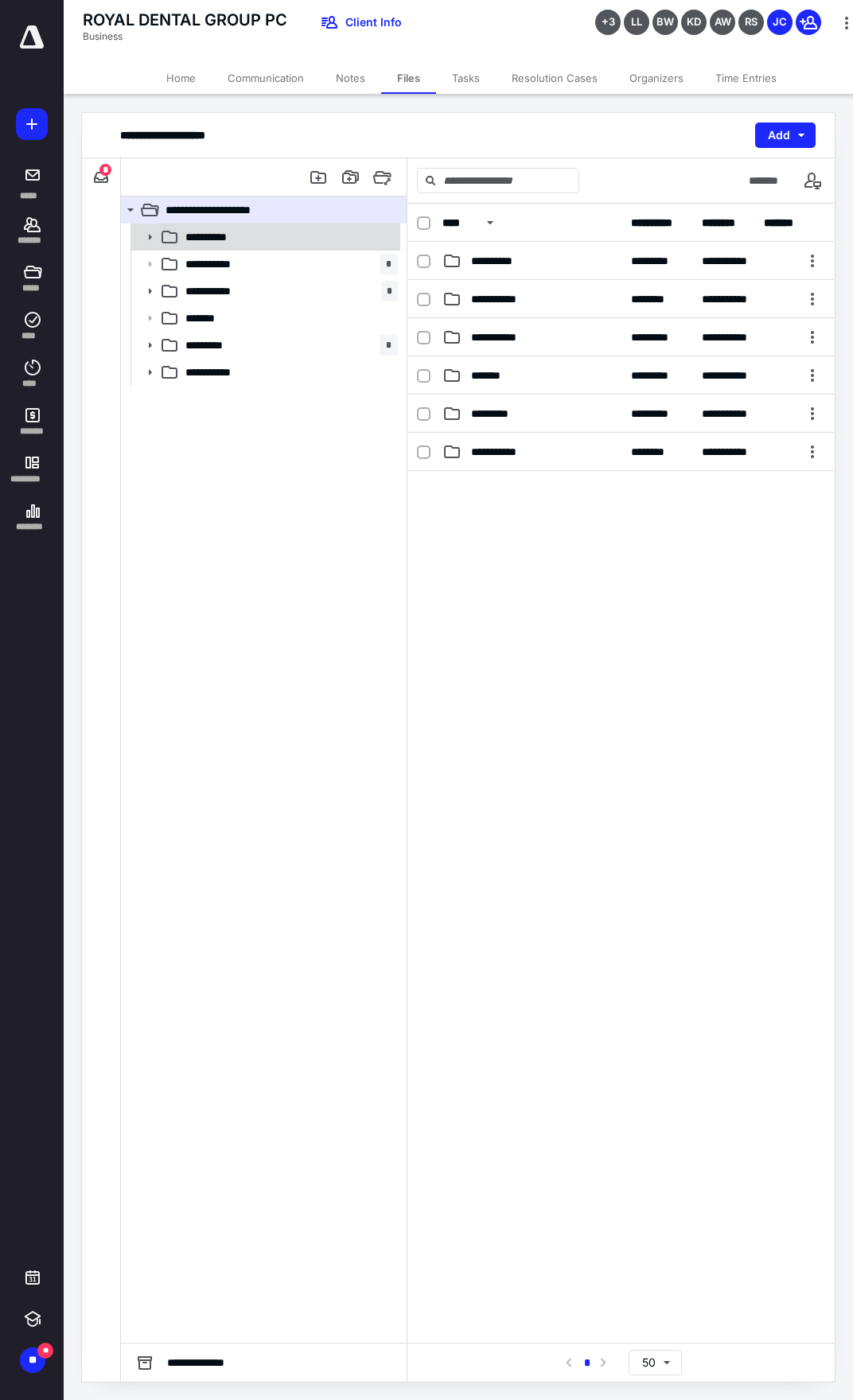 click on "**********" at bounding box center (288, 237) 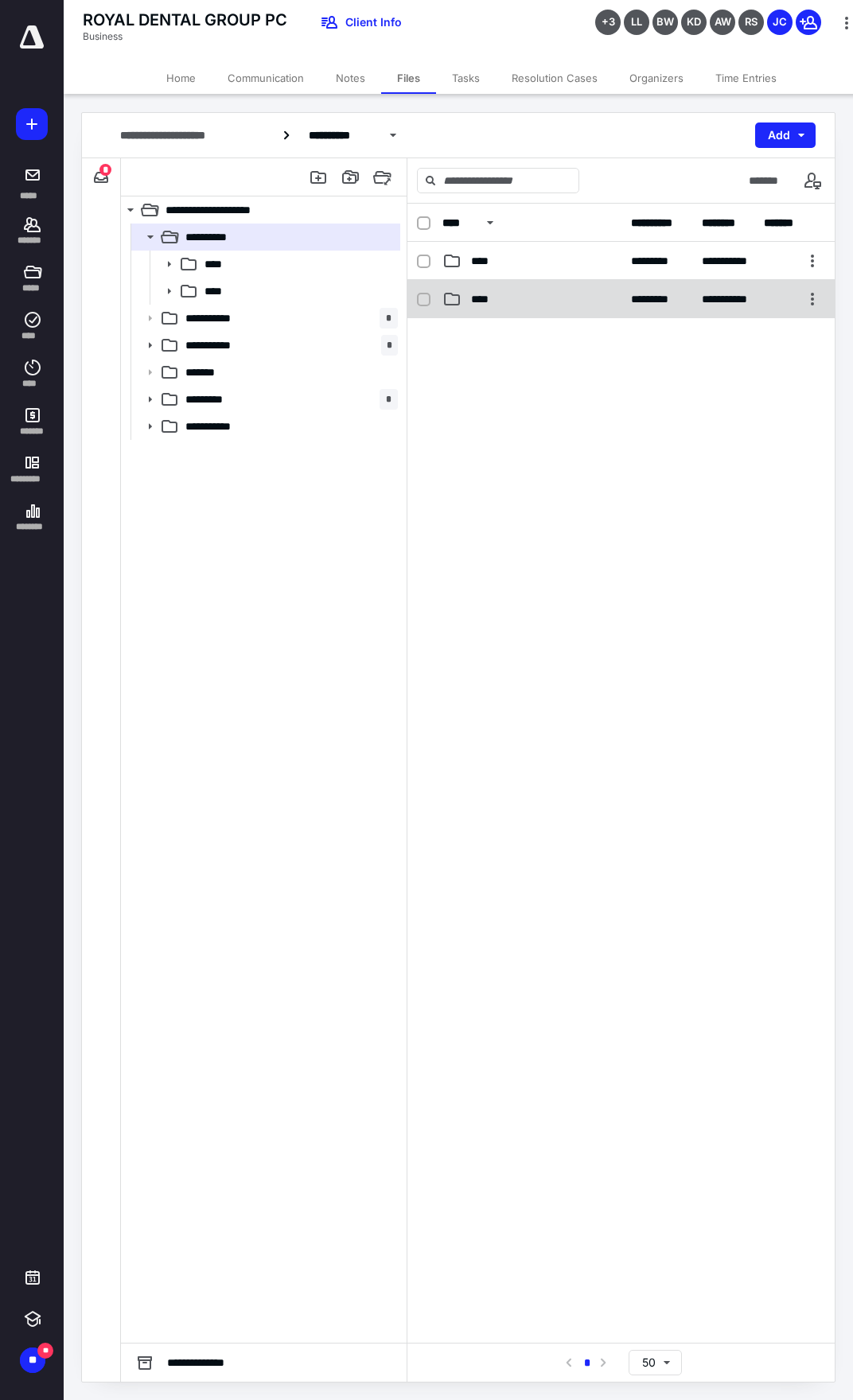 click on "**********" at bounding box center (621, 299) 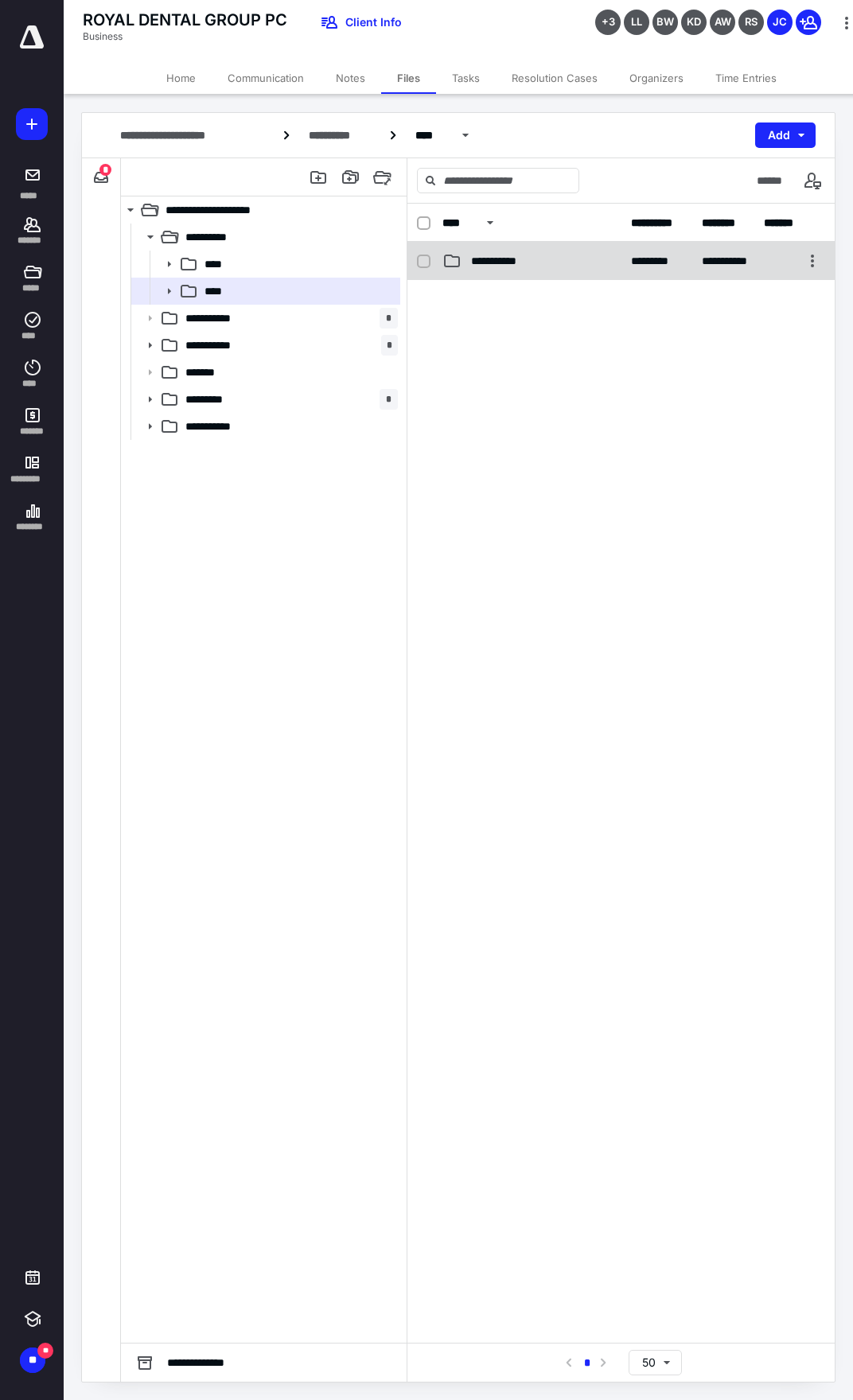 click on "**********" at bounding box center (532, 261) 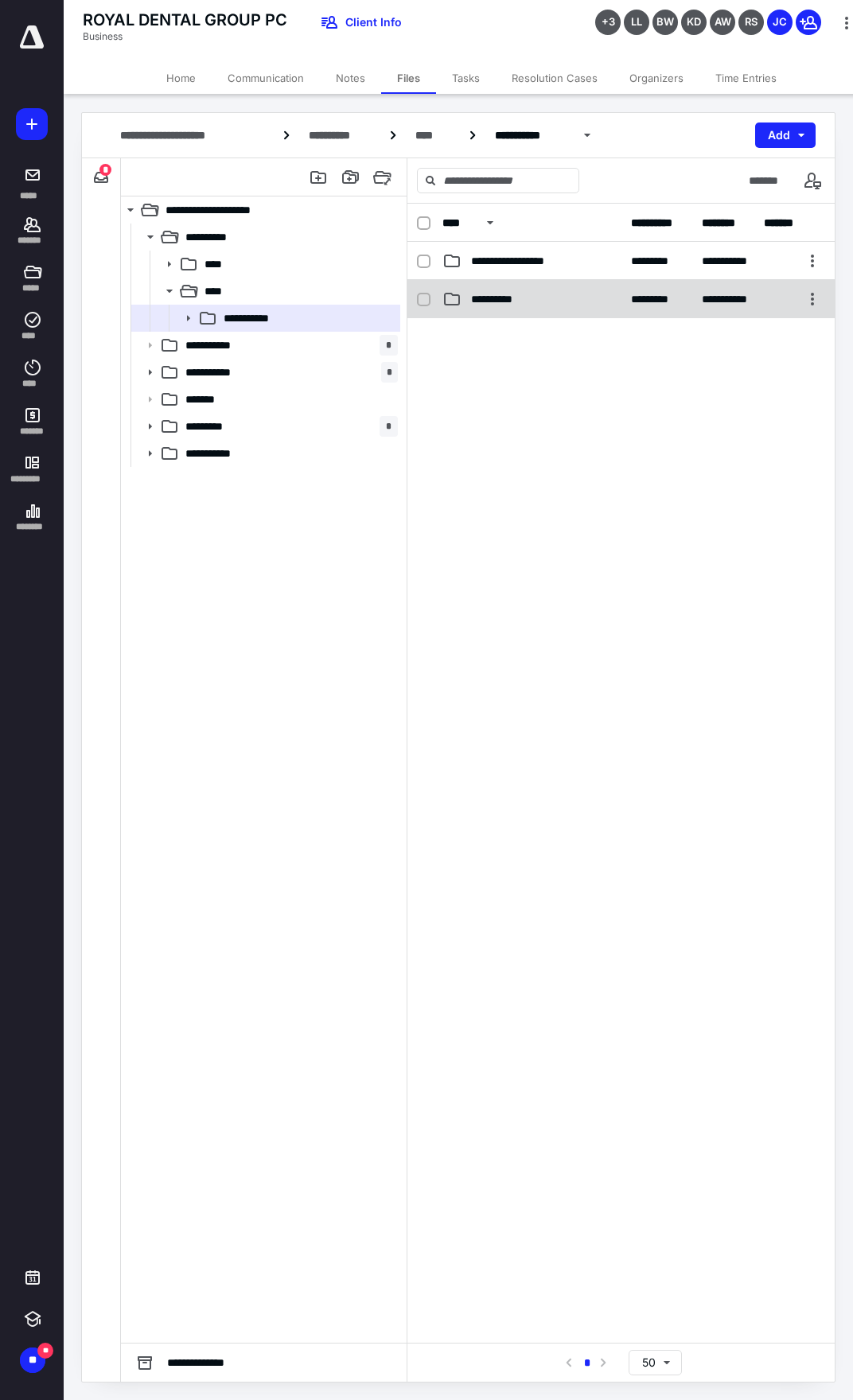 click on "**********" at bounding box center (621, 299) 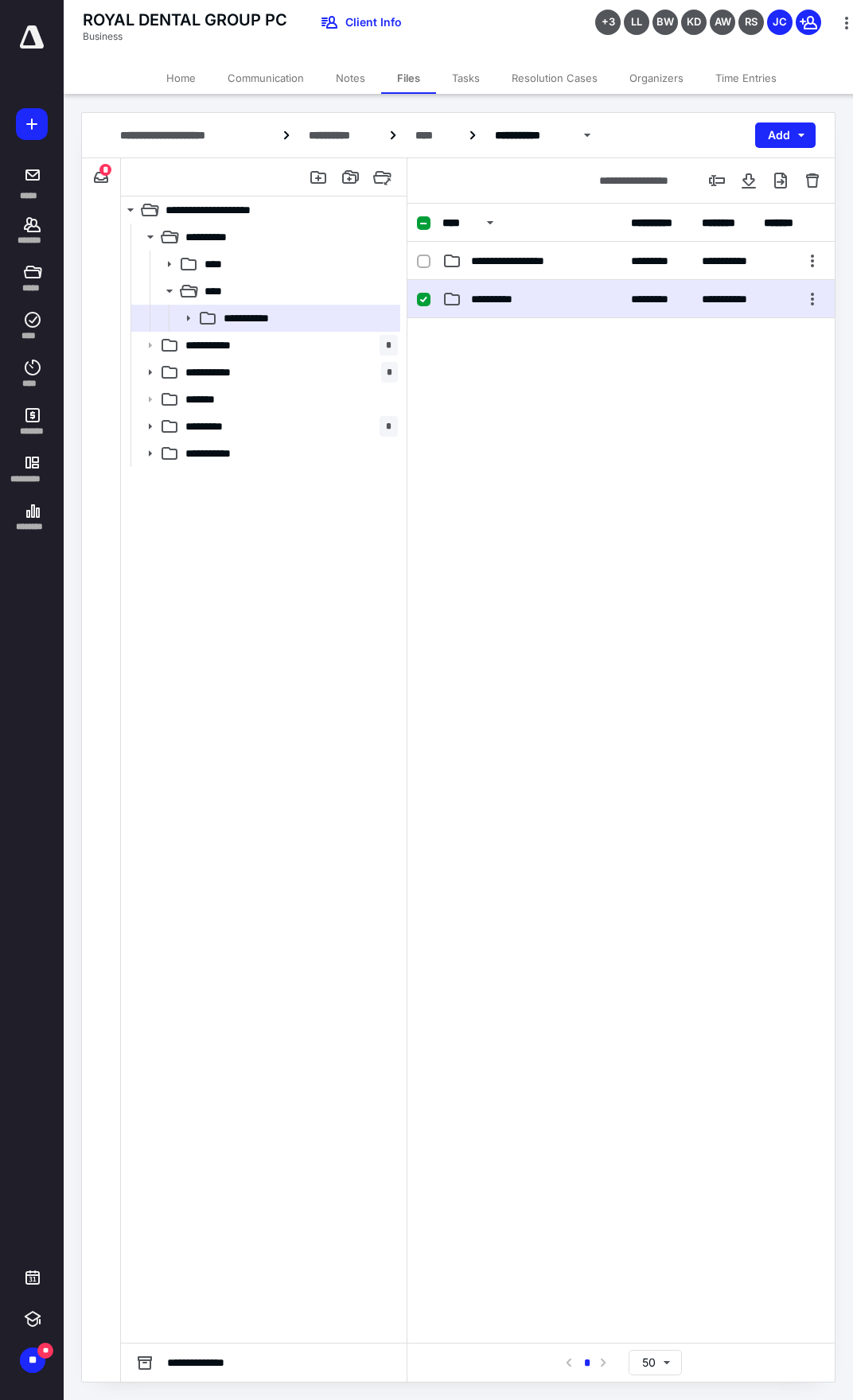 click on "**********" at bounding box center (621, 299) 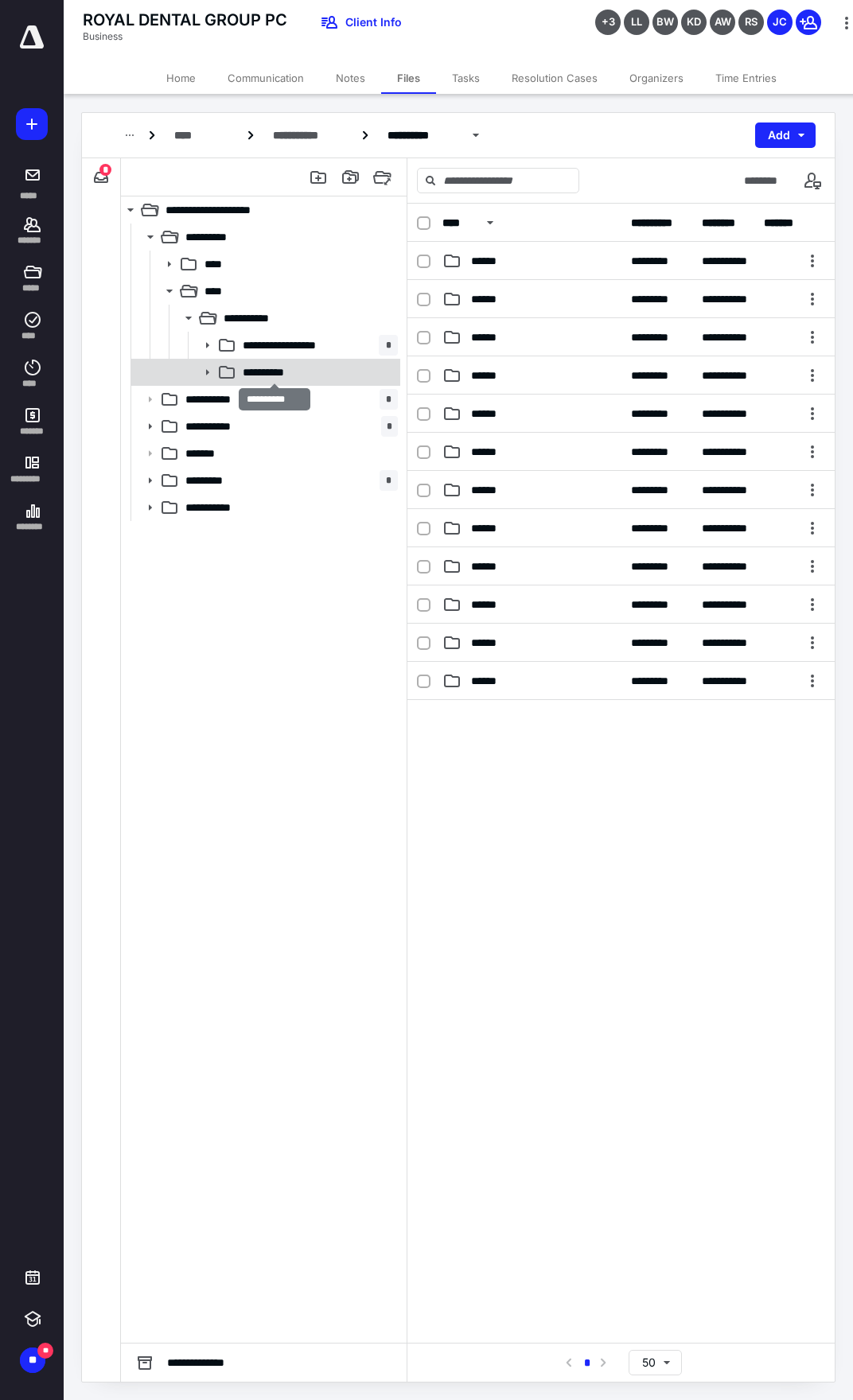 click on "**********" at bounding box center (275, 372) 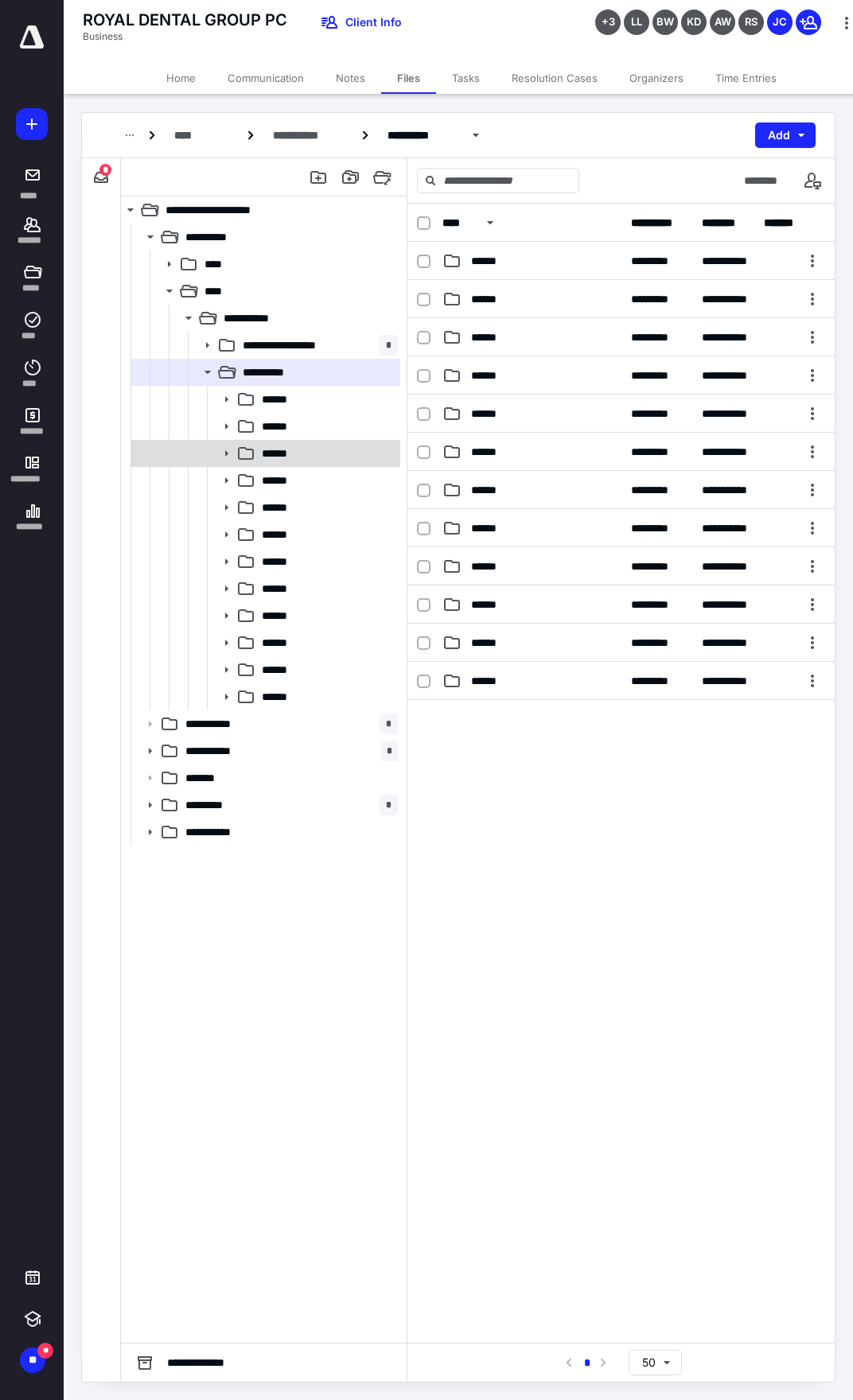 click on "******" at bounding box center (282, 453) 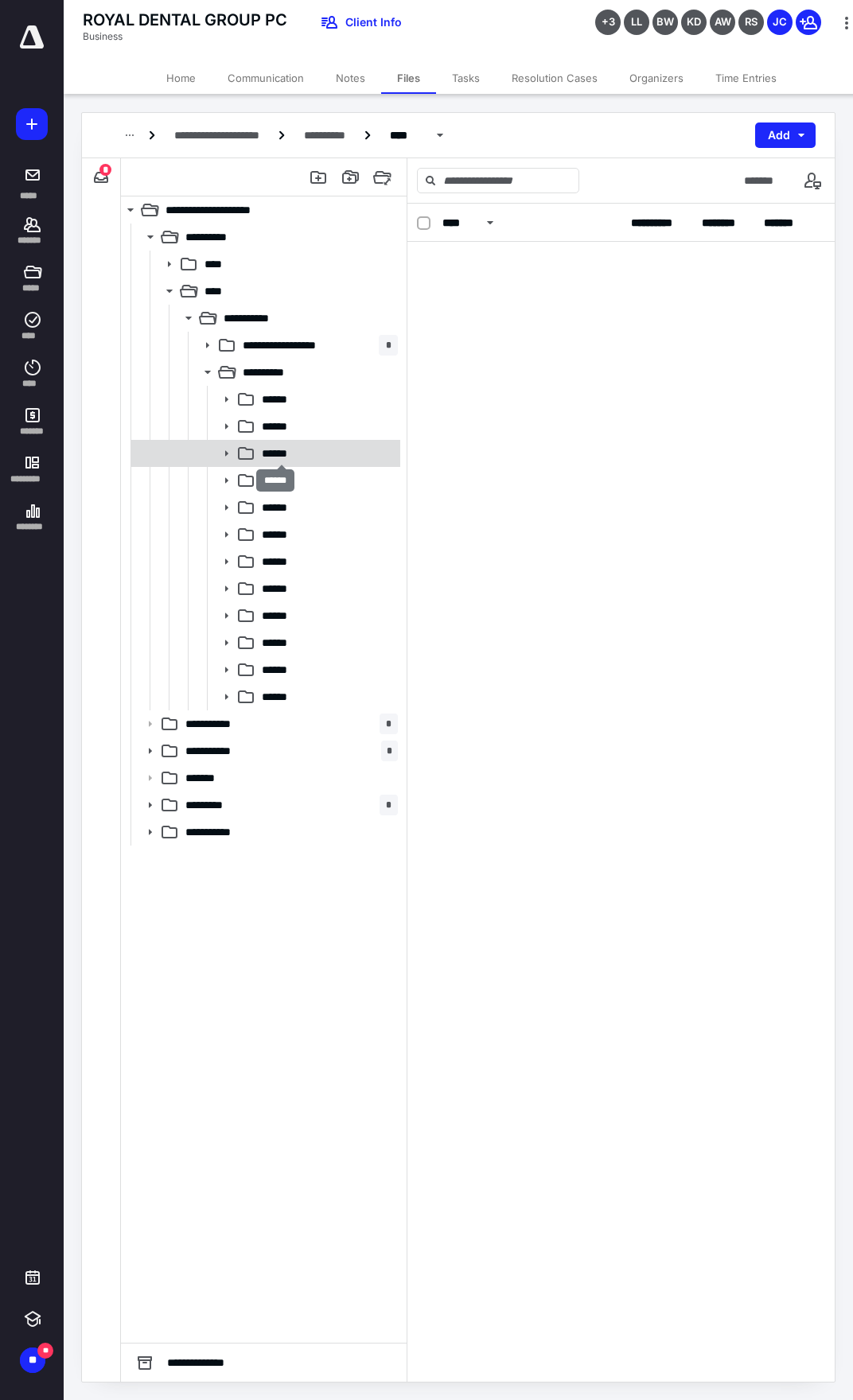 click on "******" at bounding box center [282, 453] 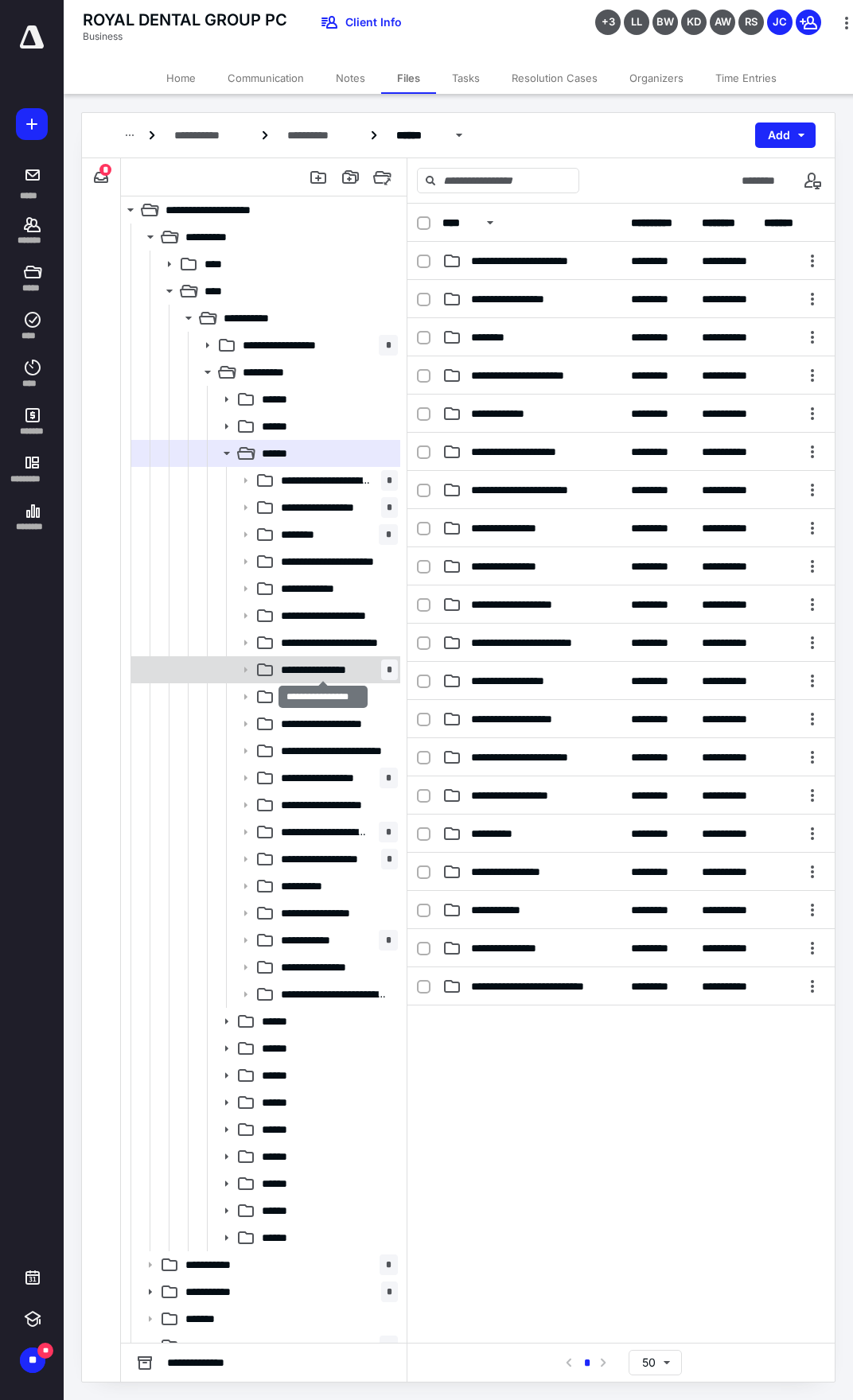 click on "**********" at bounding box center [323, 670] 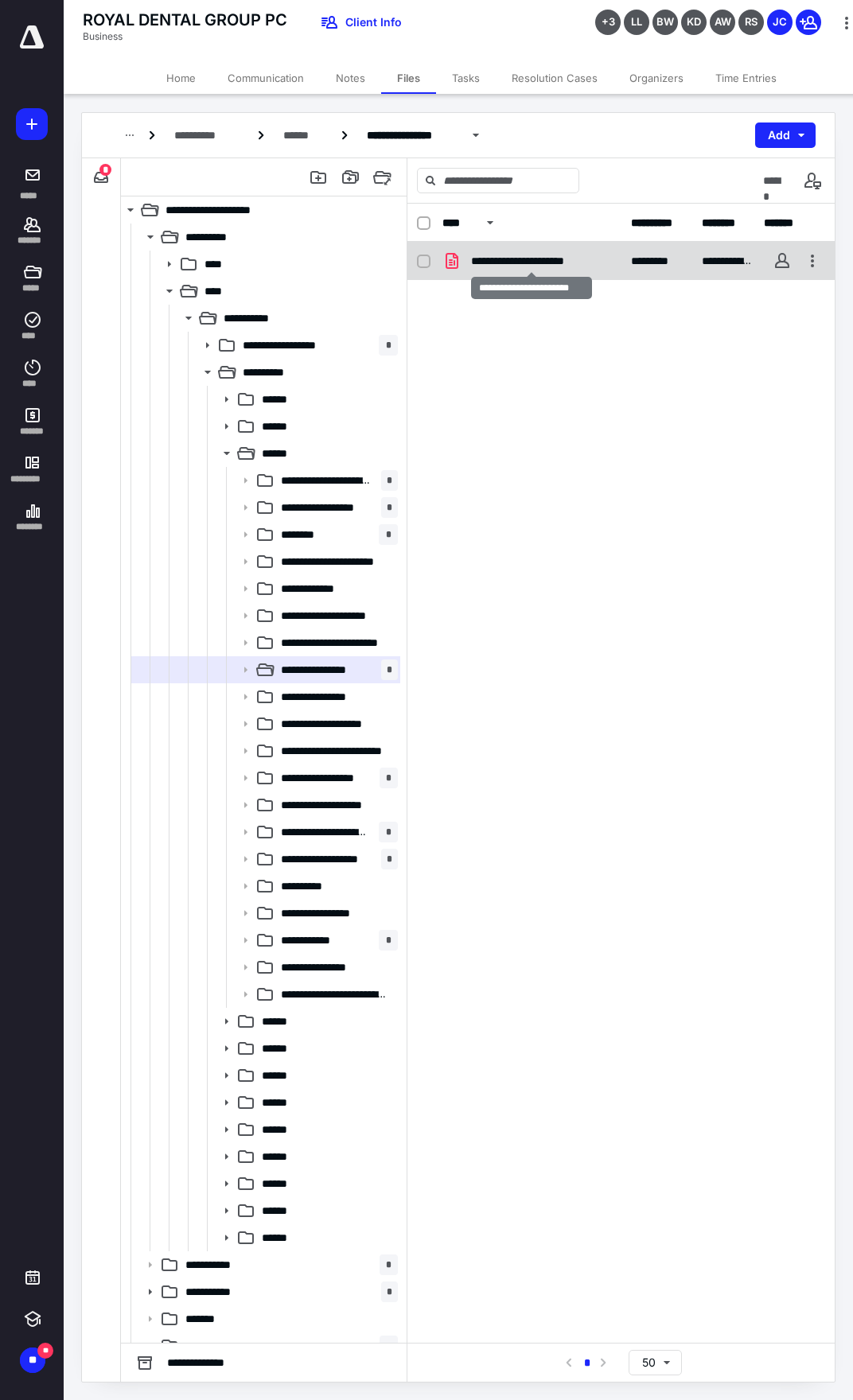 click on "**********" at bounding box center [532, 261] 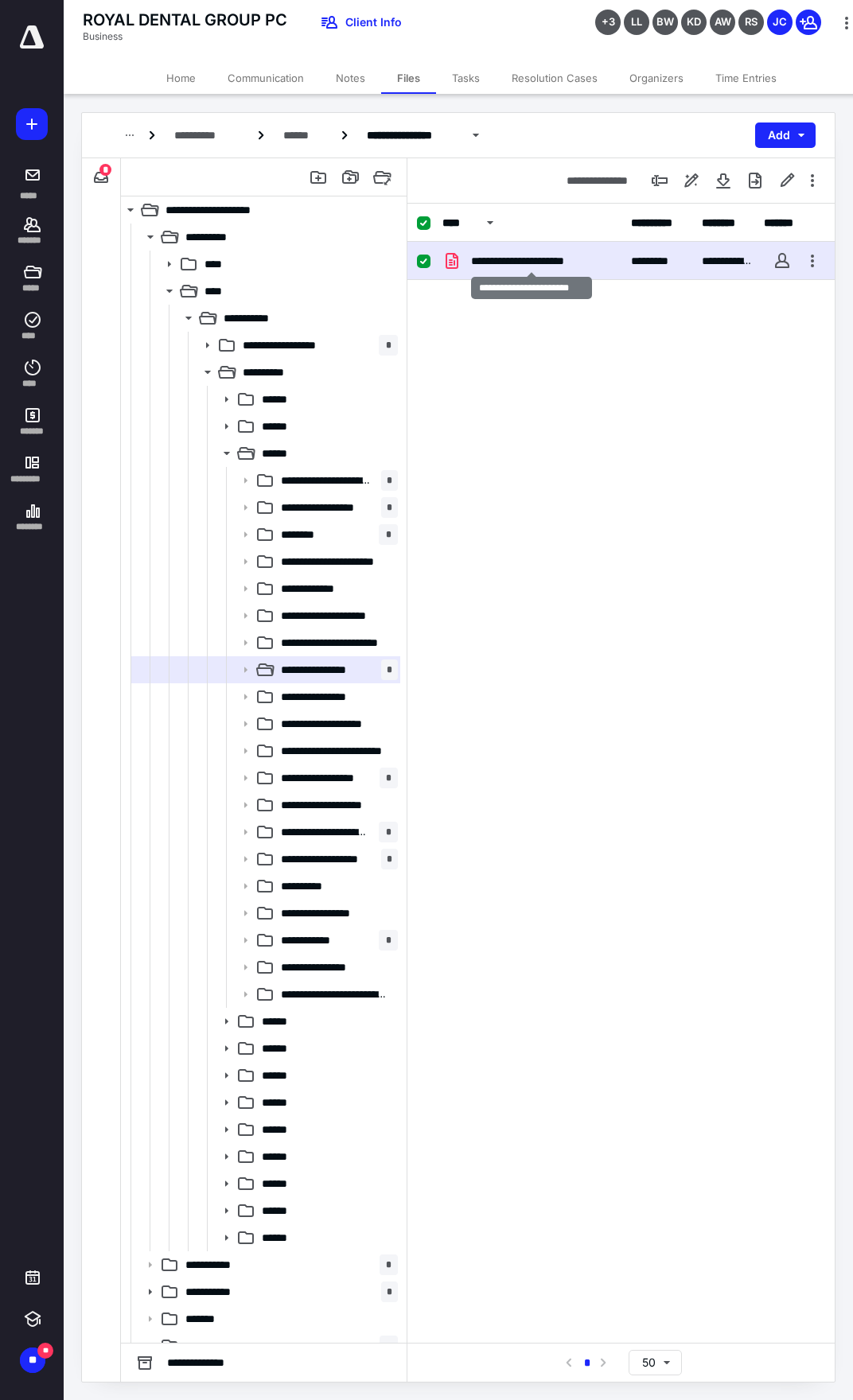 click on "**********" at bounding box center (532, 261) 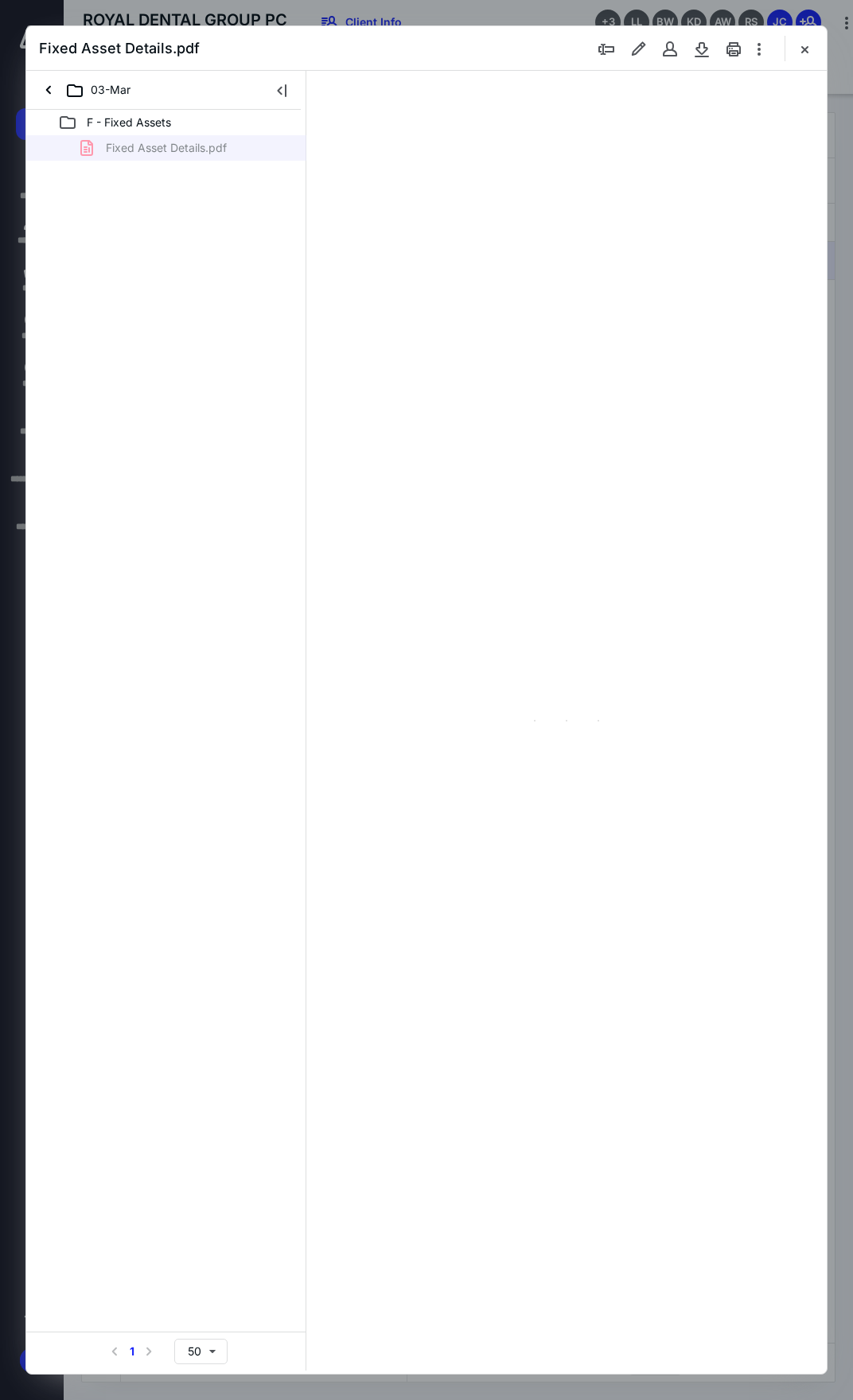 scroll, scrollTop: 0, scrollLeft: 0, axis: both 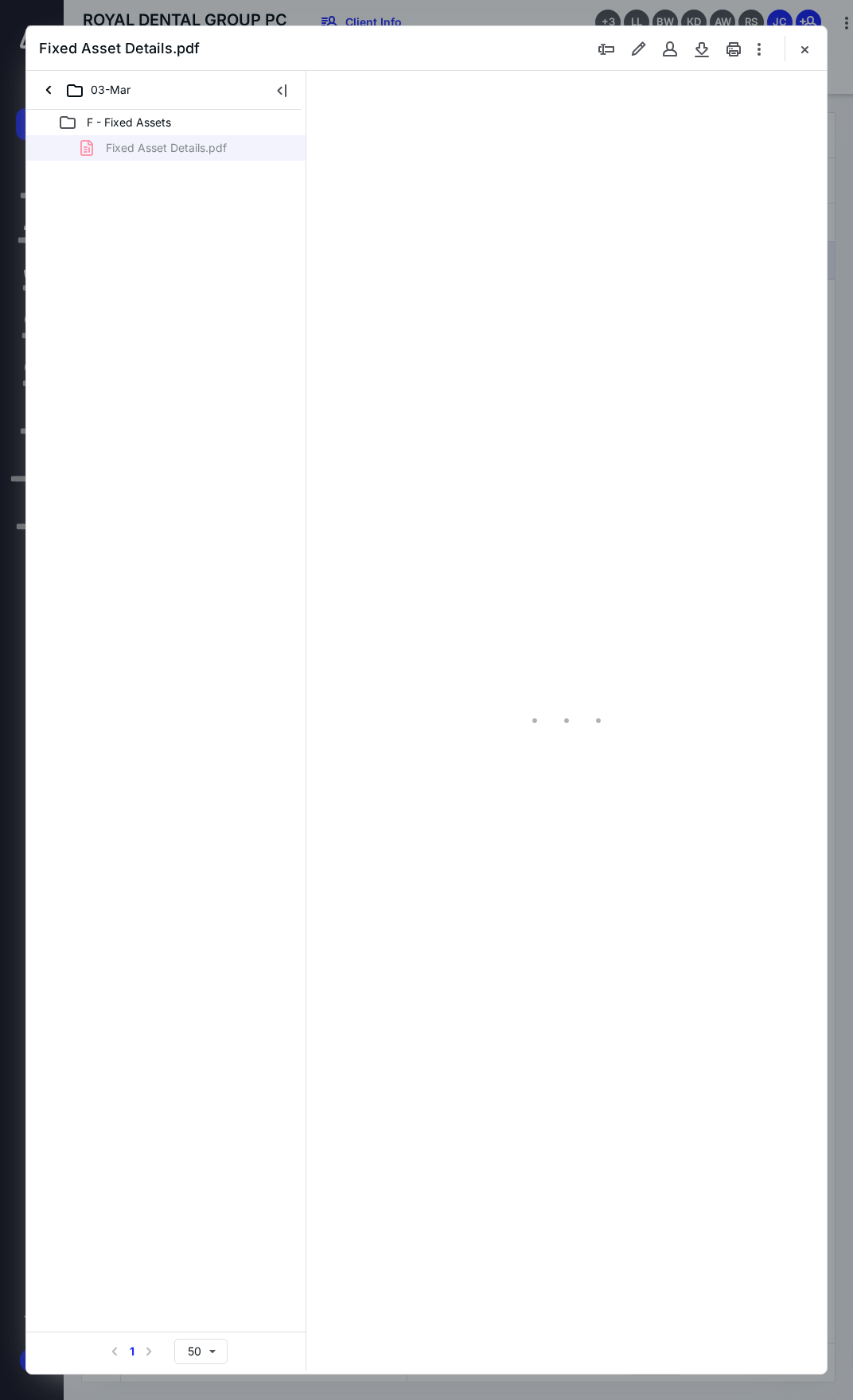 type on "81" 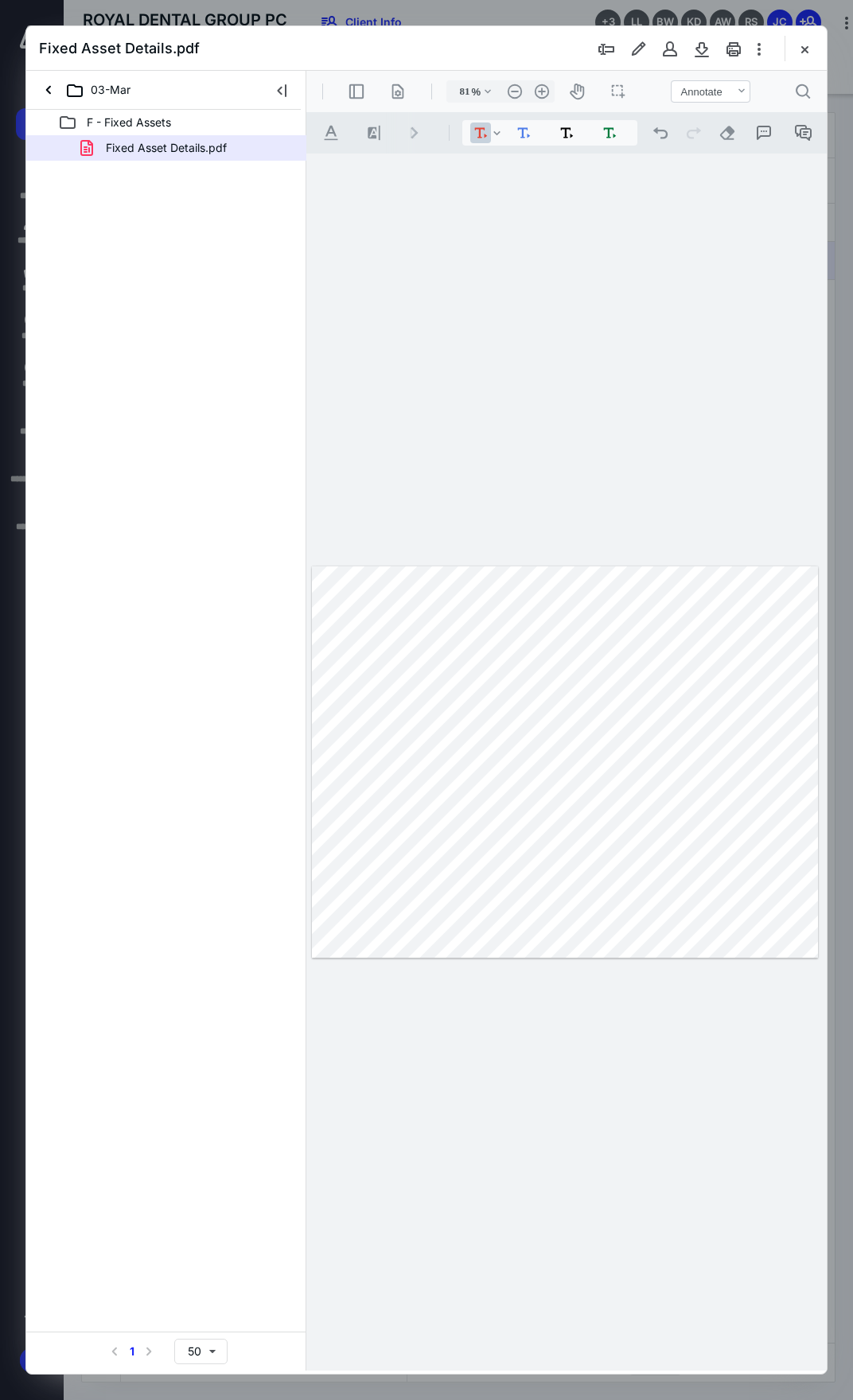 click at bounding box center (565, 762) 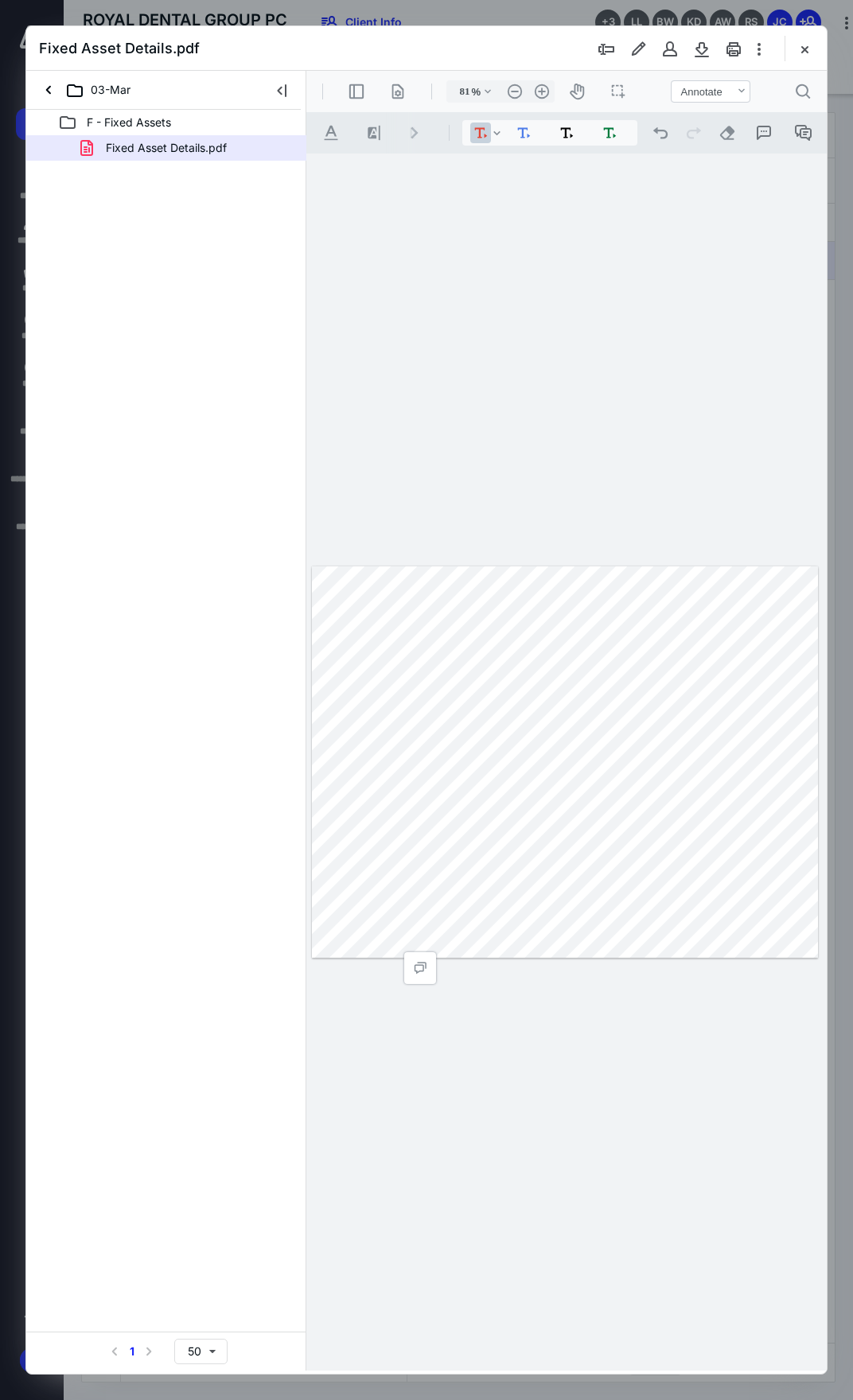 click at bounding box center [565, 762] 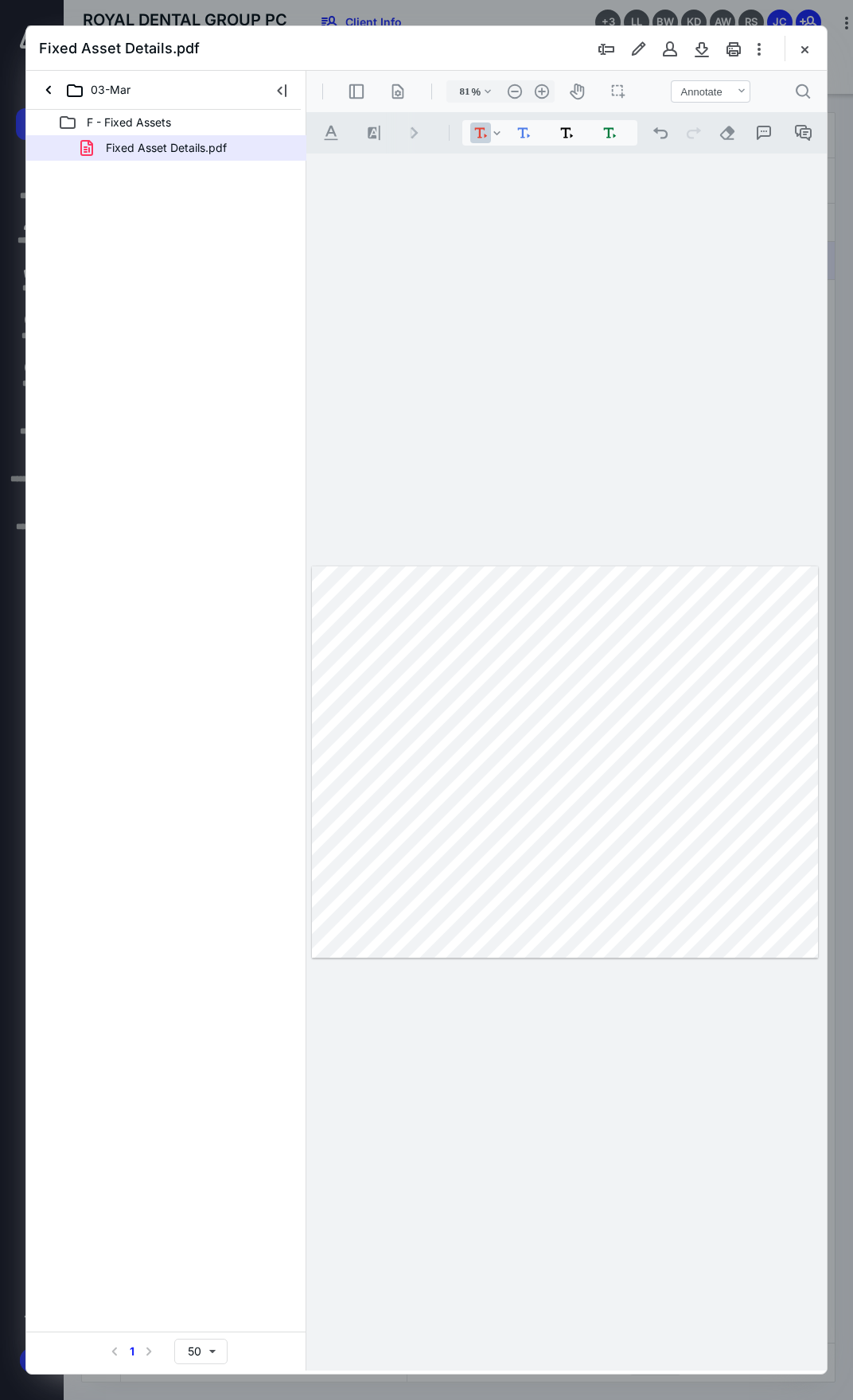 click at bounding box center (565, 762) 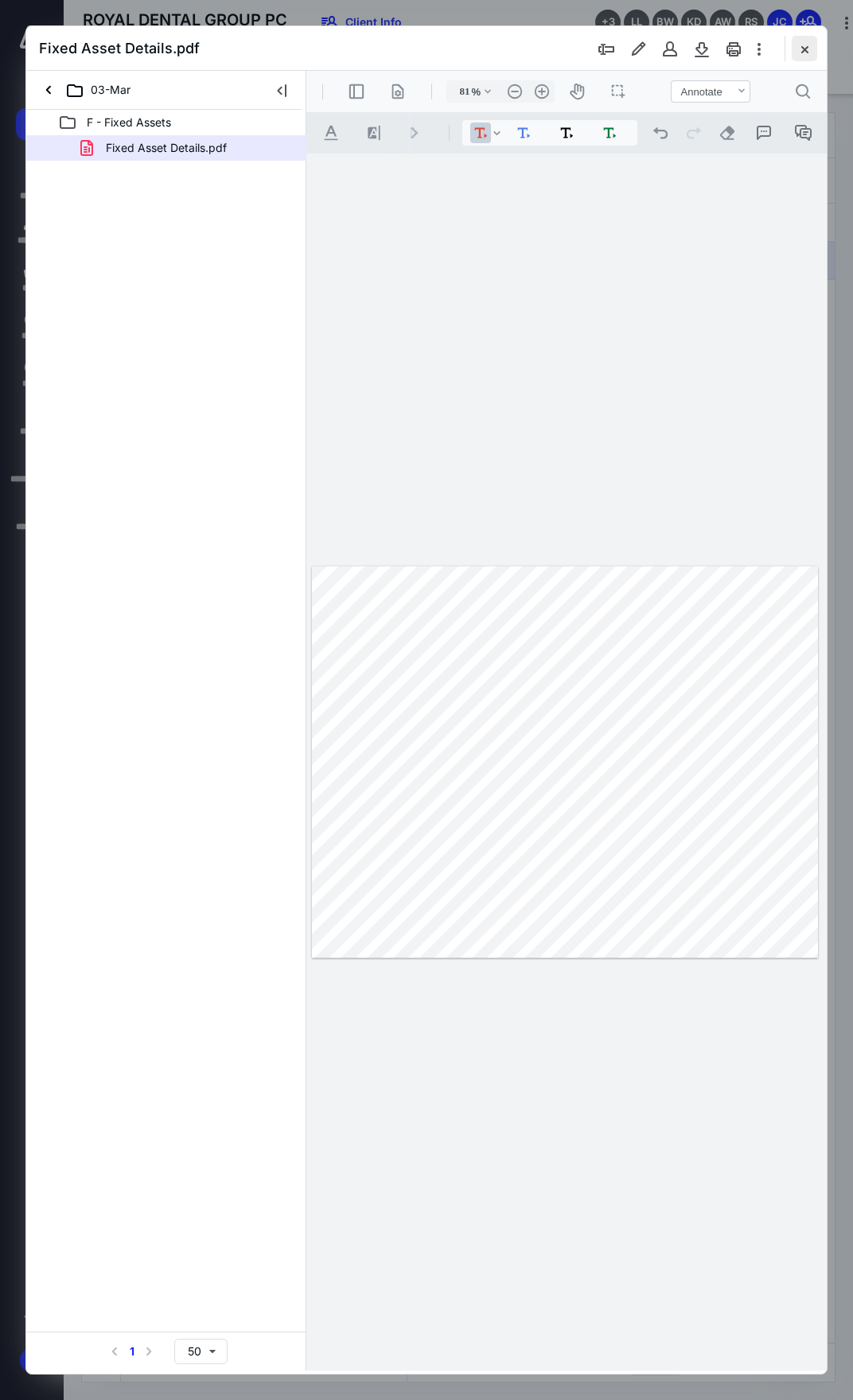 click at bounding box center (804, 49) 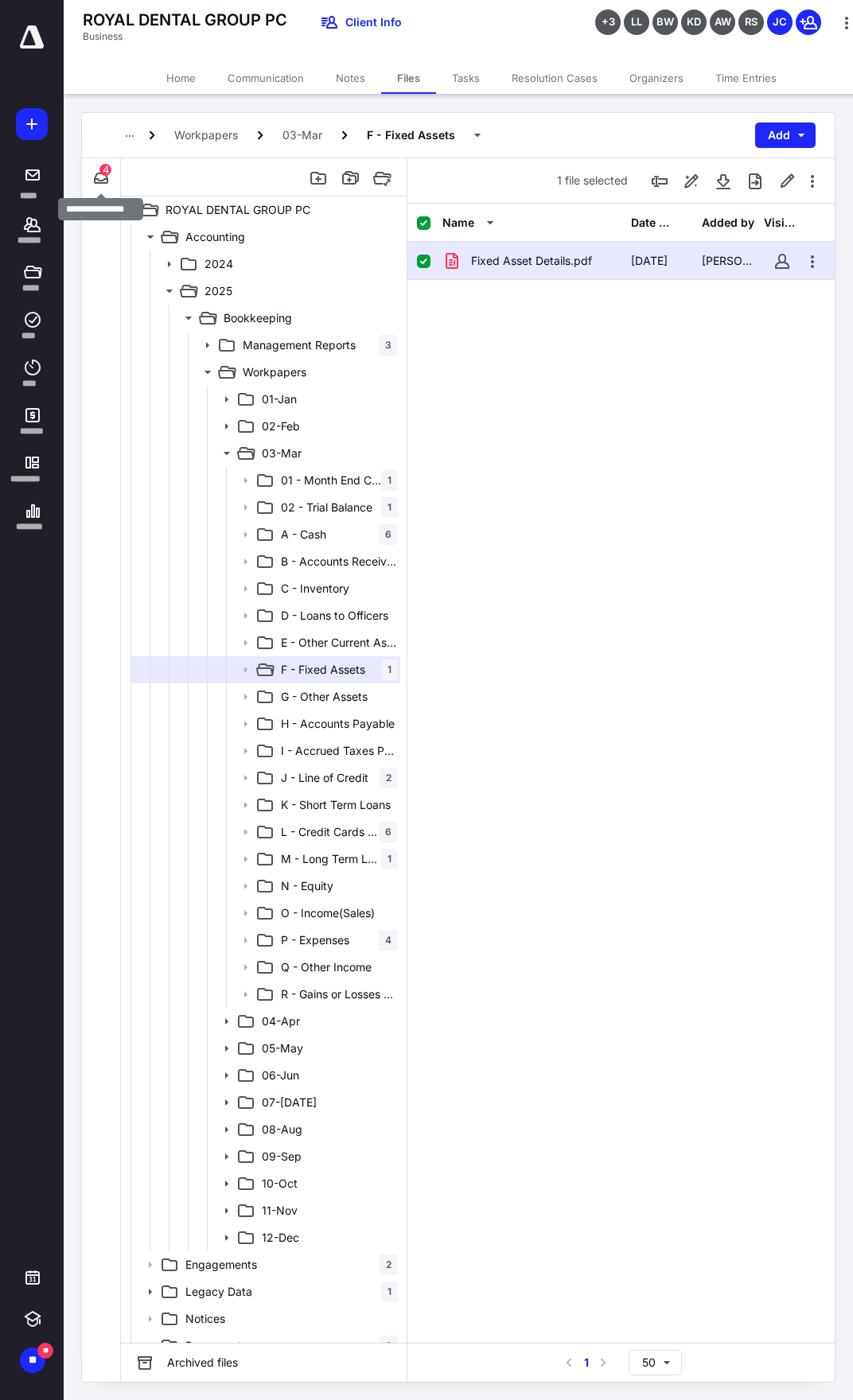 click on "4" at bounding box center [105, 169] 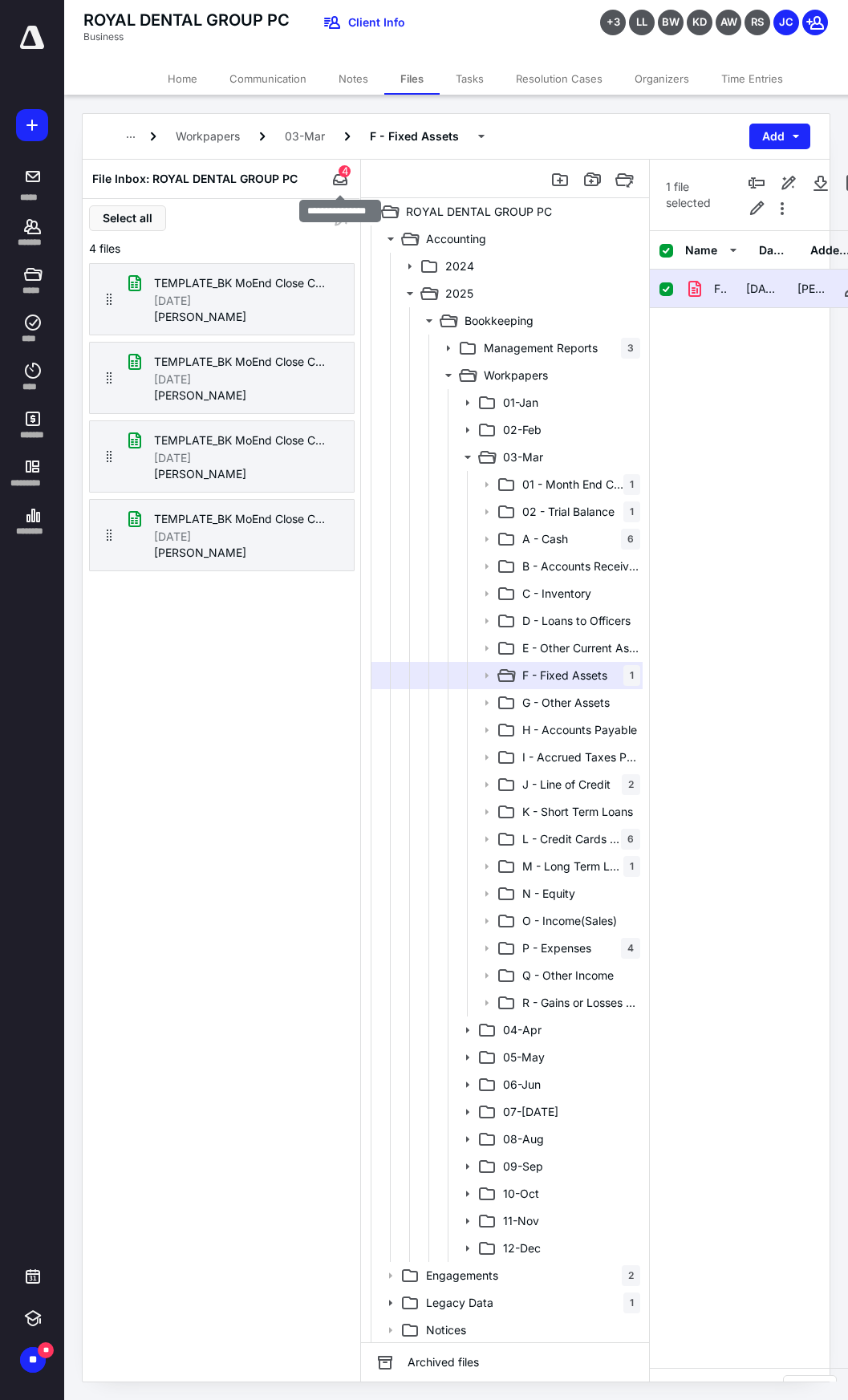 click on "4" at bounding box center (344, 171) 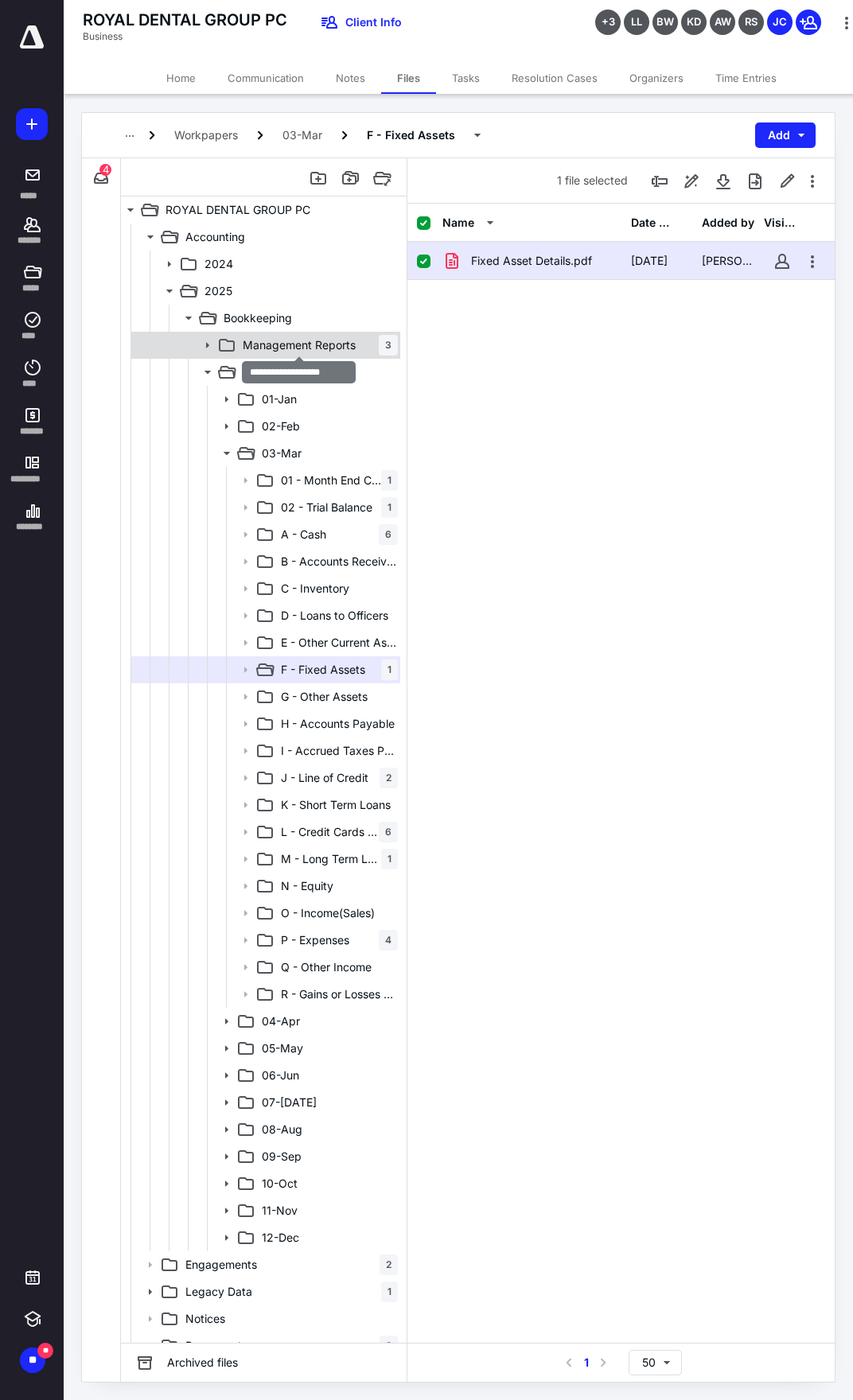 click on "Management Reports" at bounding box center [299, 345] 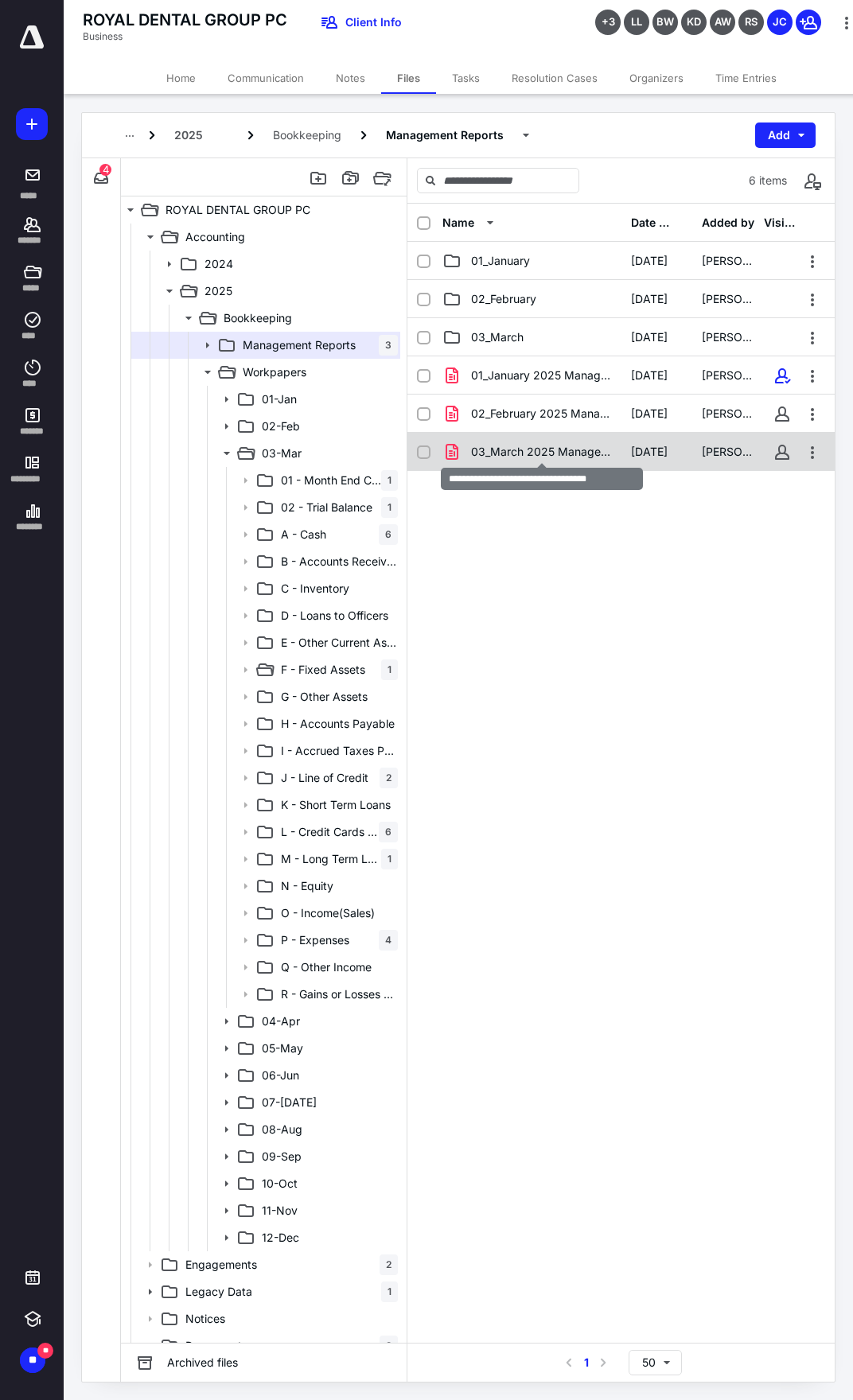 click on "03_March 2025 Management Report.pdf" at bounding box center [541, 452] 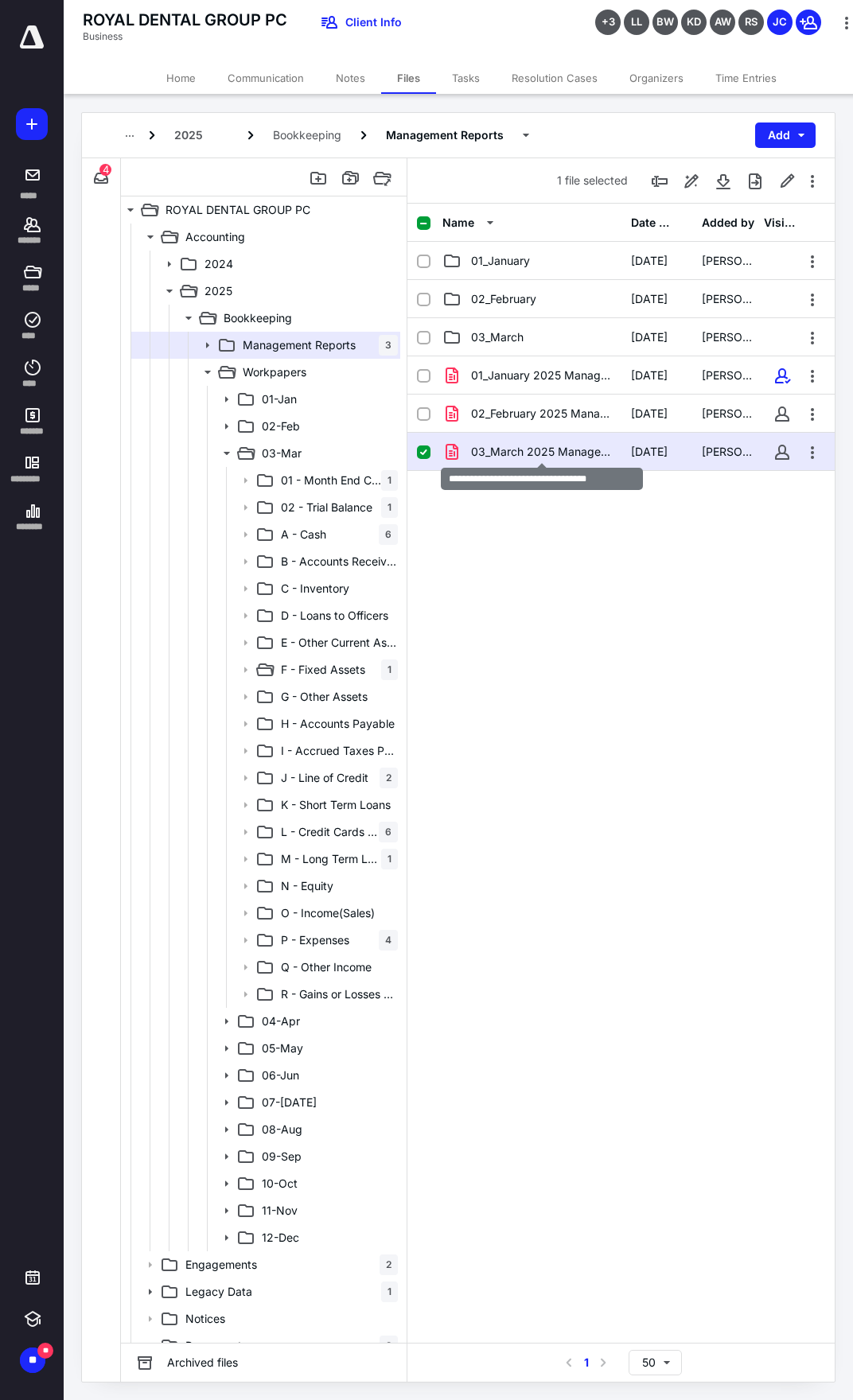 click on "03_March 2025 Management Report.pdf" at bounding box center (541, 452) 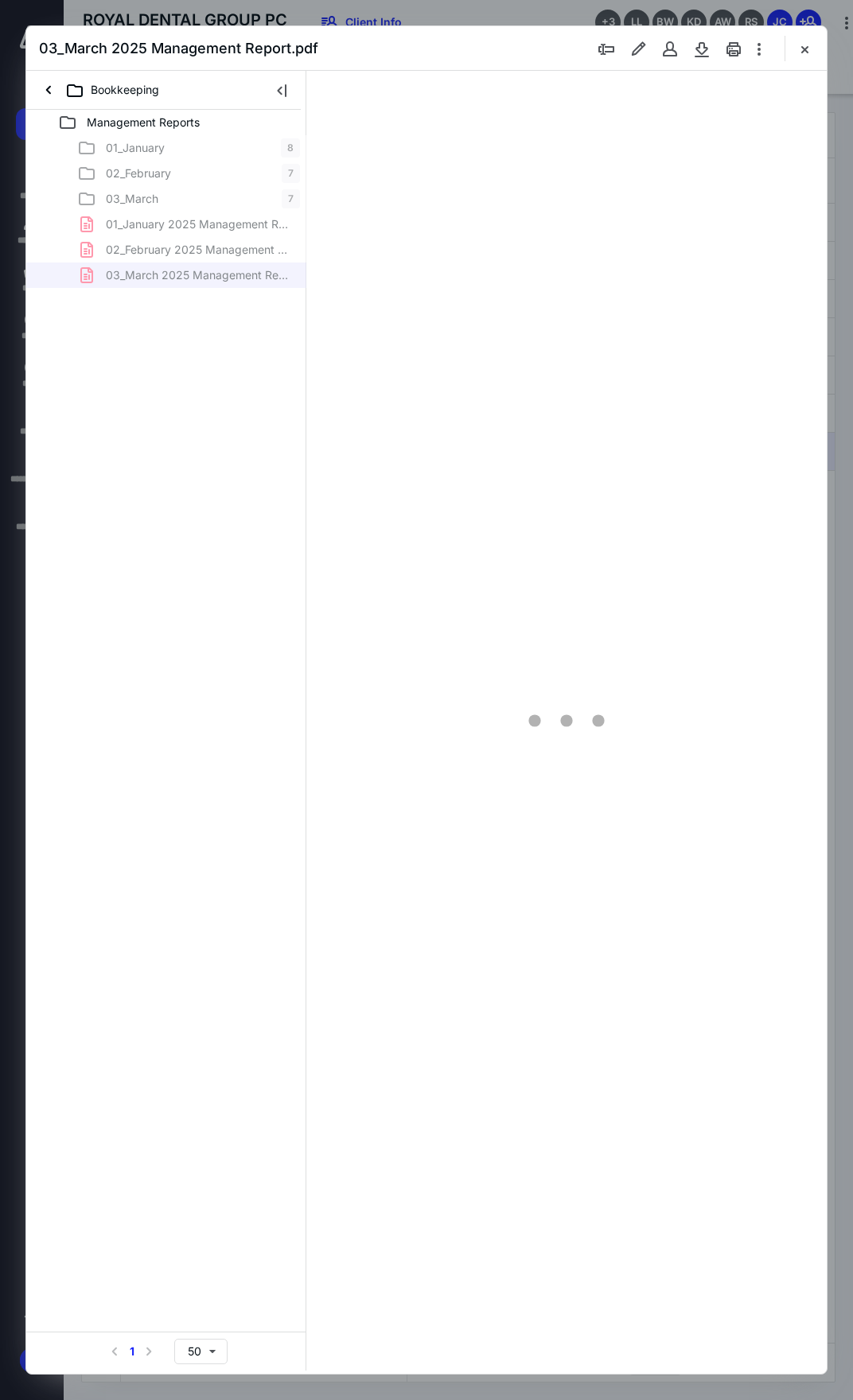 scroll, scrollTop: 0, scrollLeft: 0, axis: both 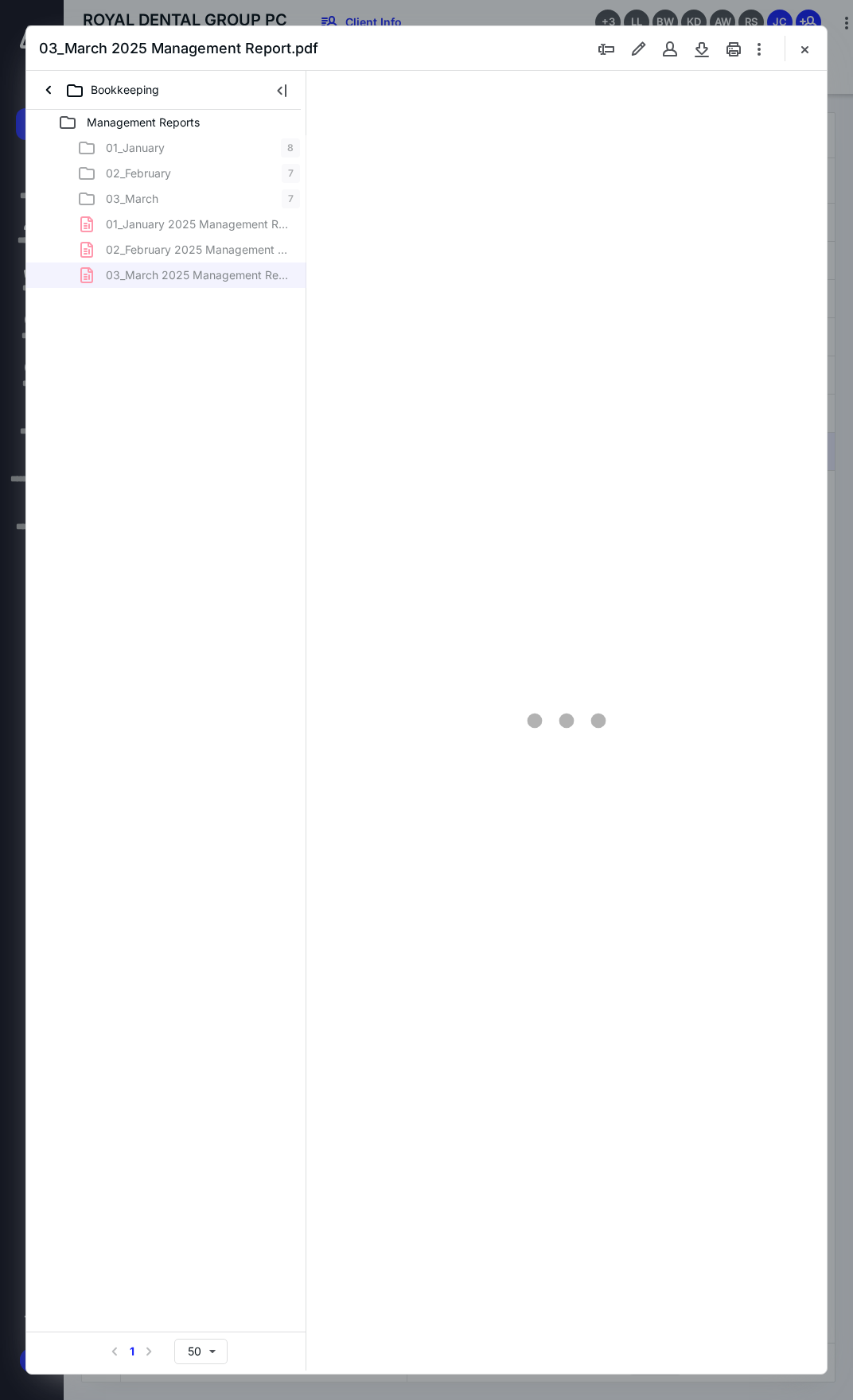 type on "104" 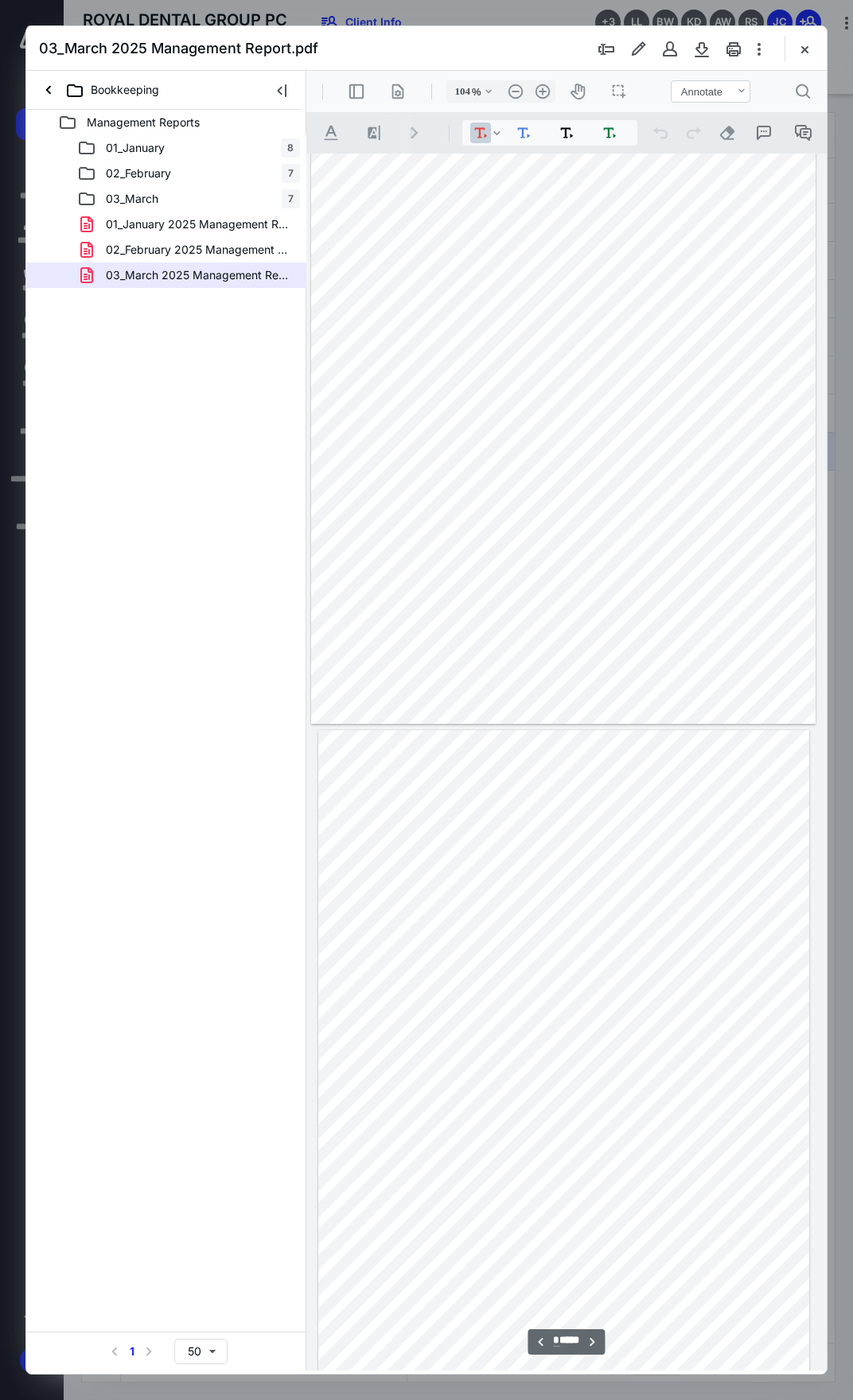 scroll, scrollTop: 0, scrollLeft: 200, axis: horizontal 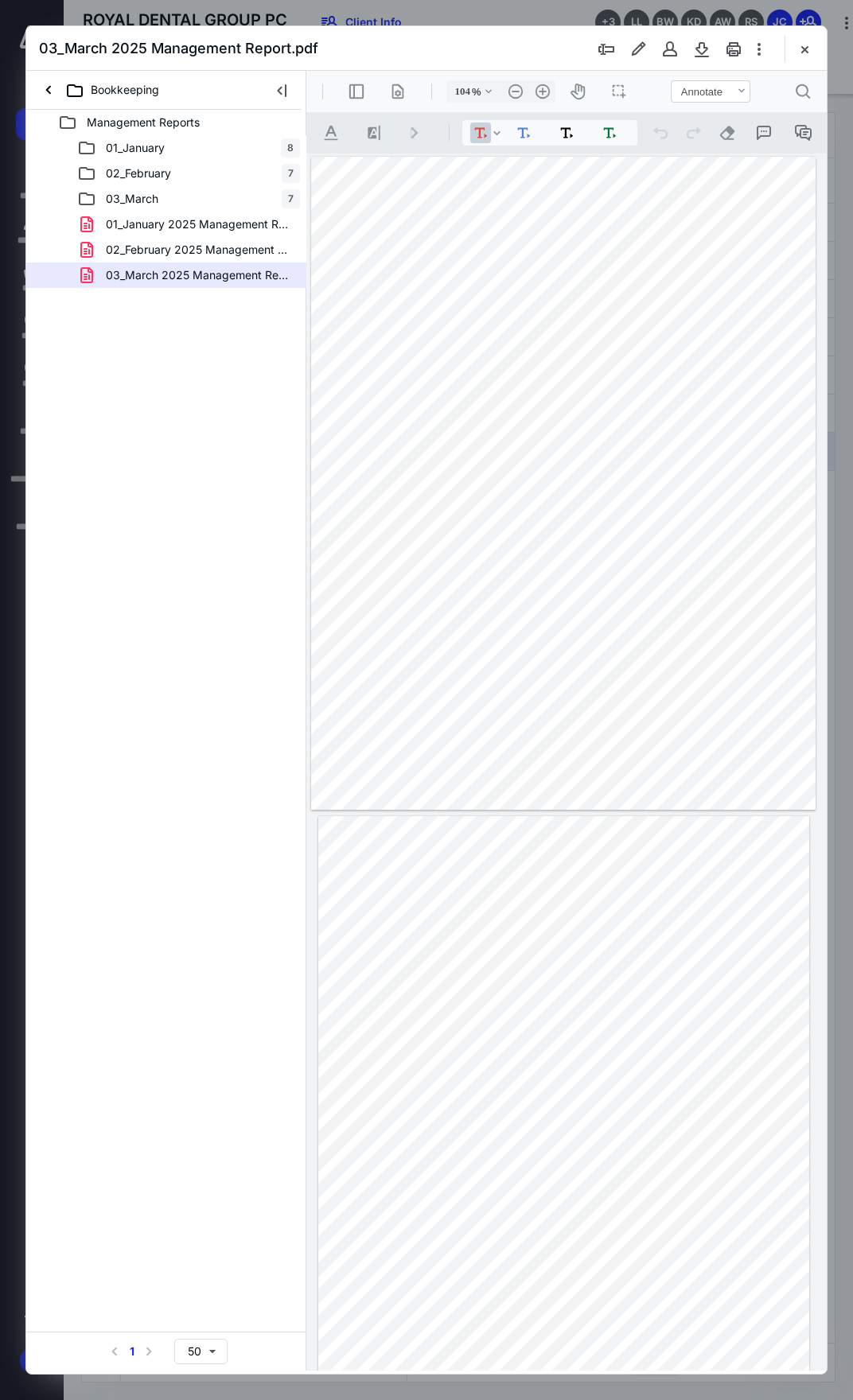 type on "*" 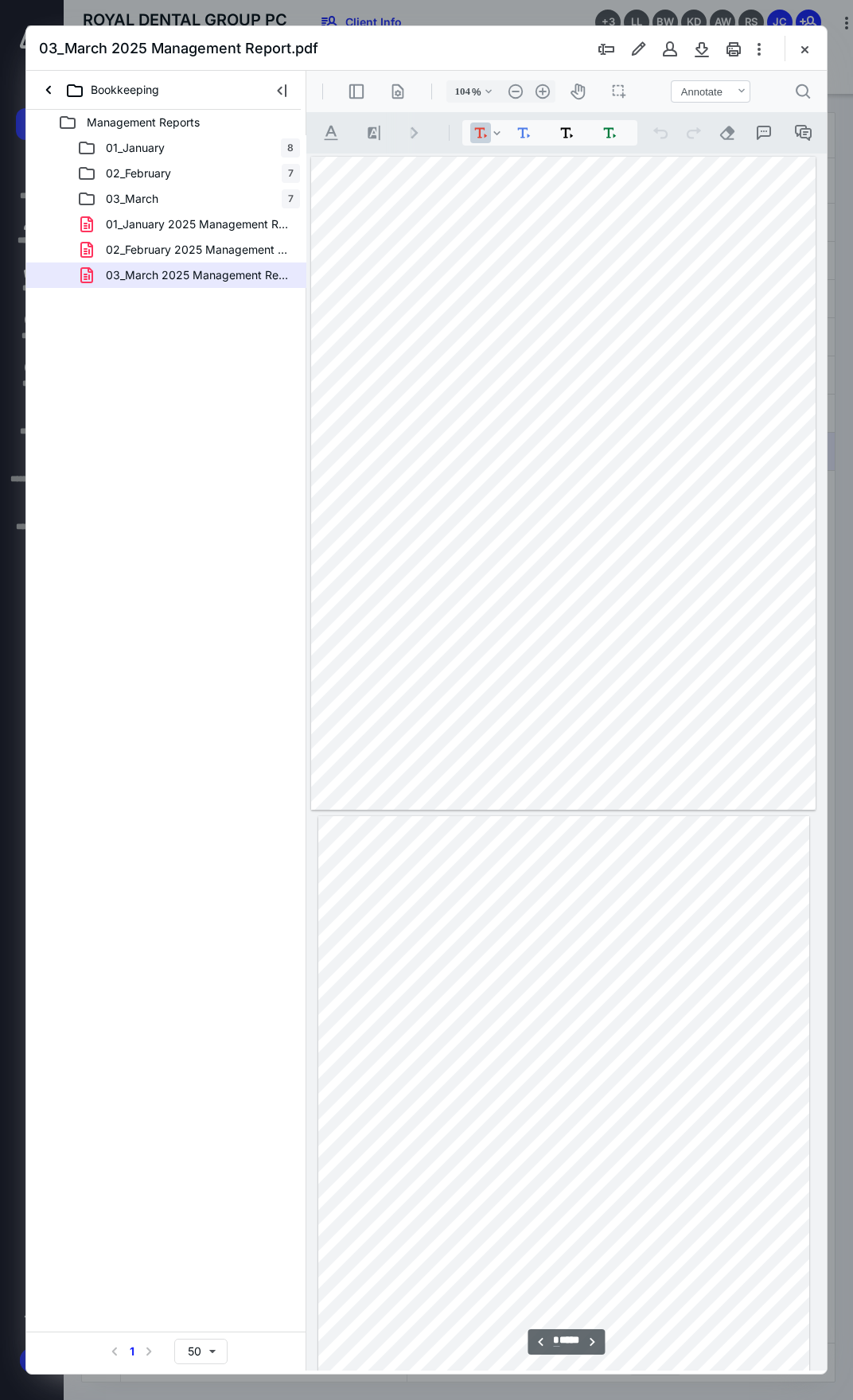 scroll, scrollTop: 80, scrollLeft: 200, axis: both 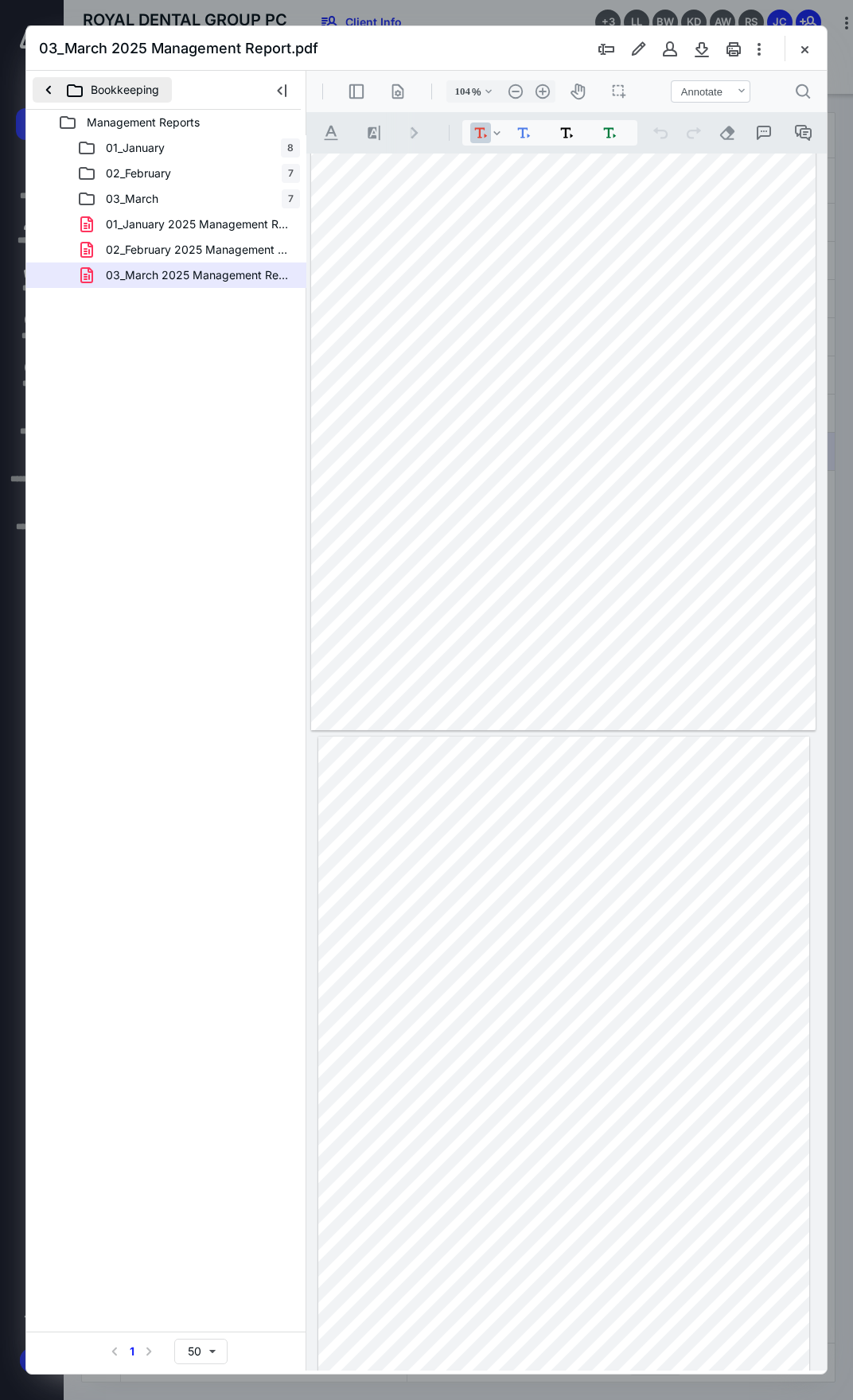click on "Bookkeeping" at bounding box center [102, 90] 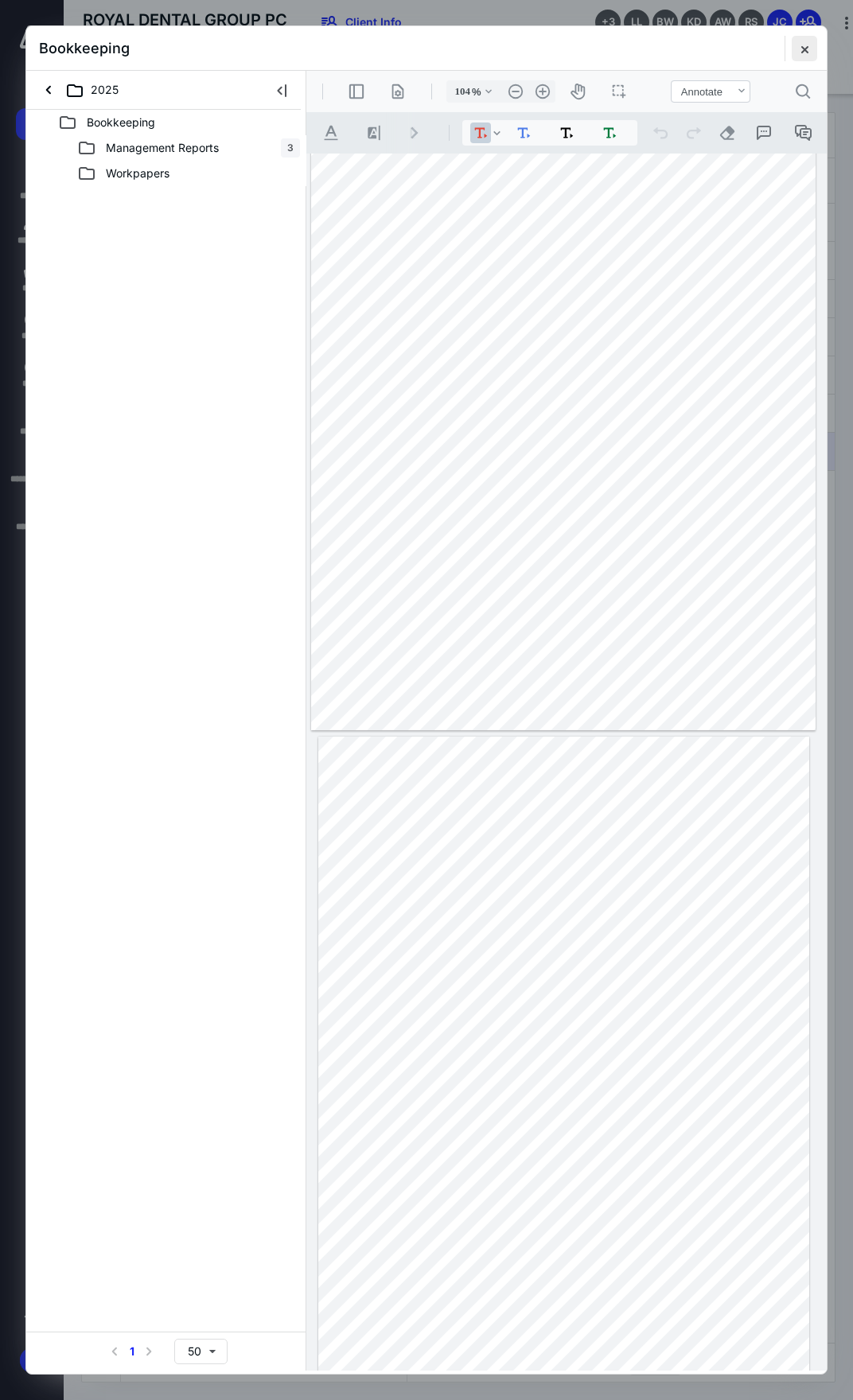 click at bounding box center [804, 49] 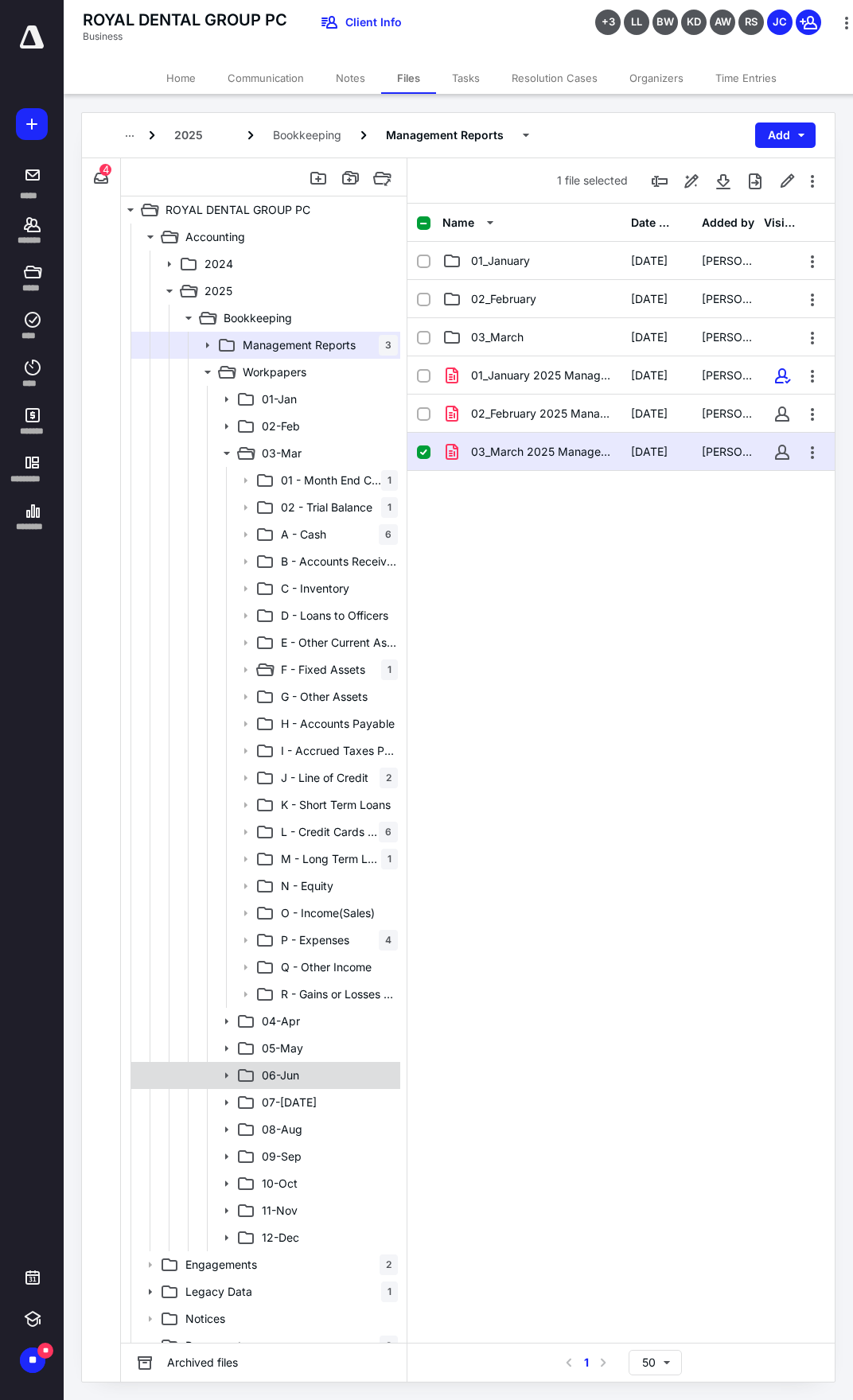 scroll, scrollTop: 44, scrollLeft: 0, axis: vertical 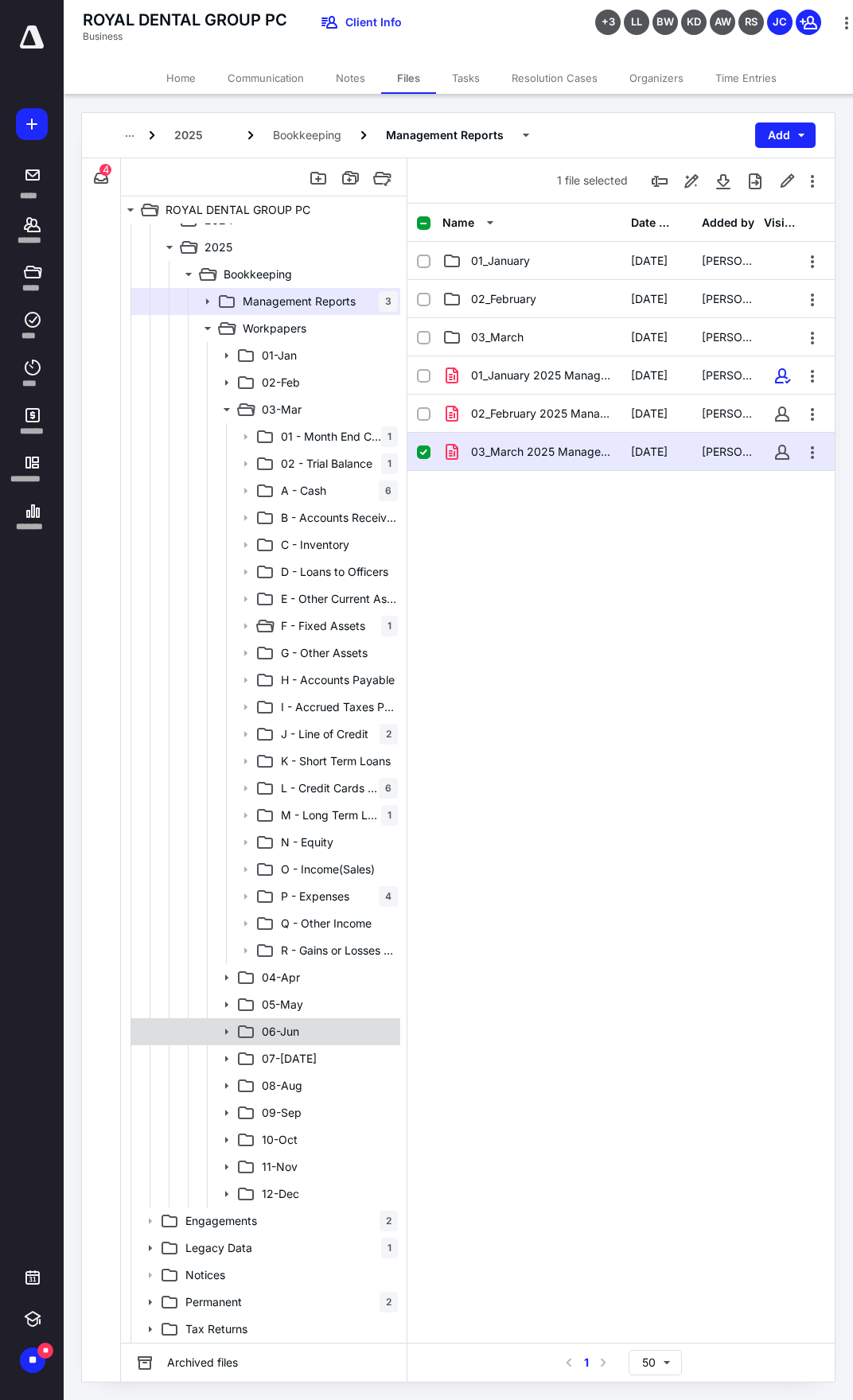 click on "06-Jun" at bounding box center [264, 1032] 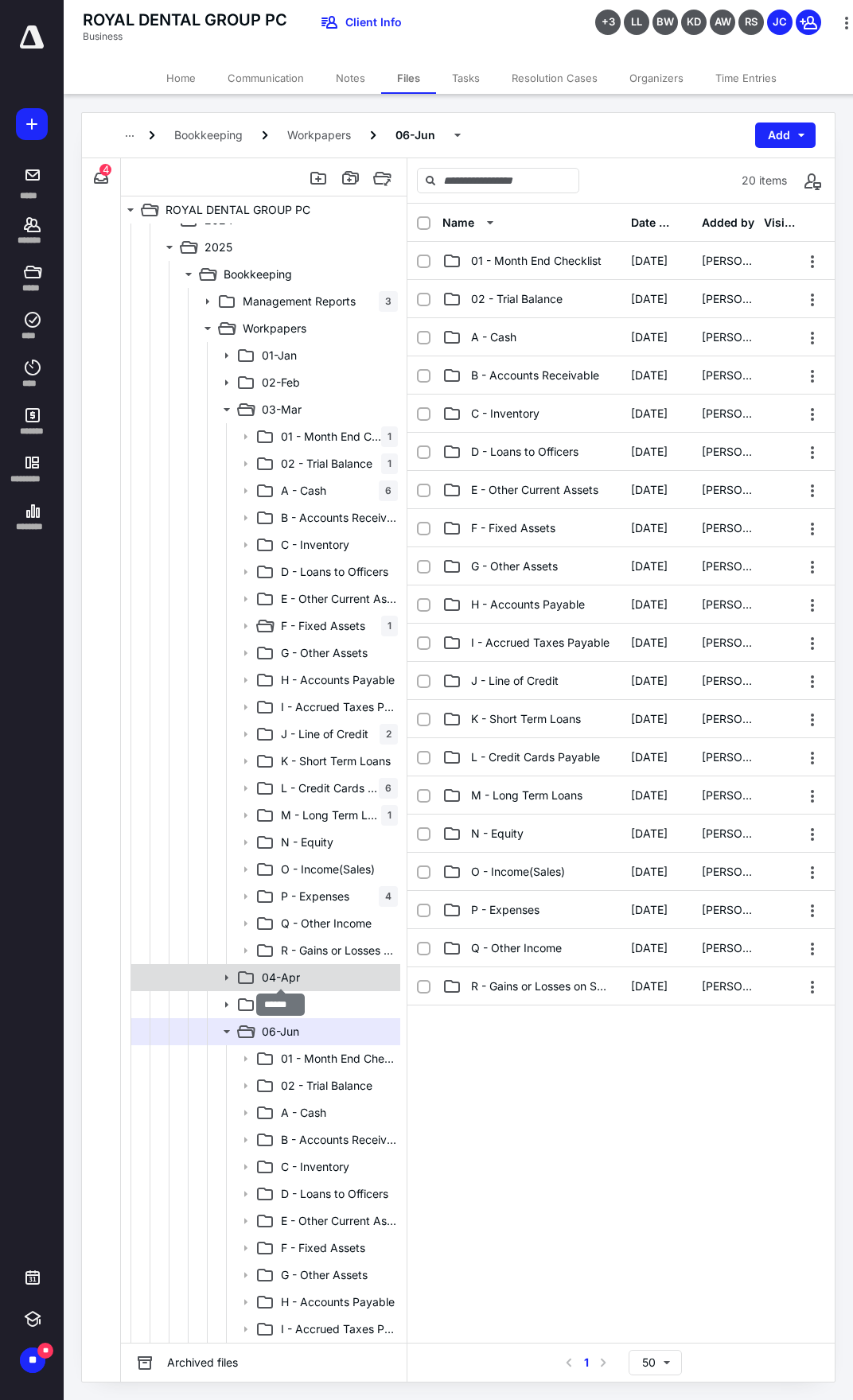 click on "04-Apr" at bounding box center (281, 978) 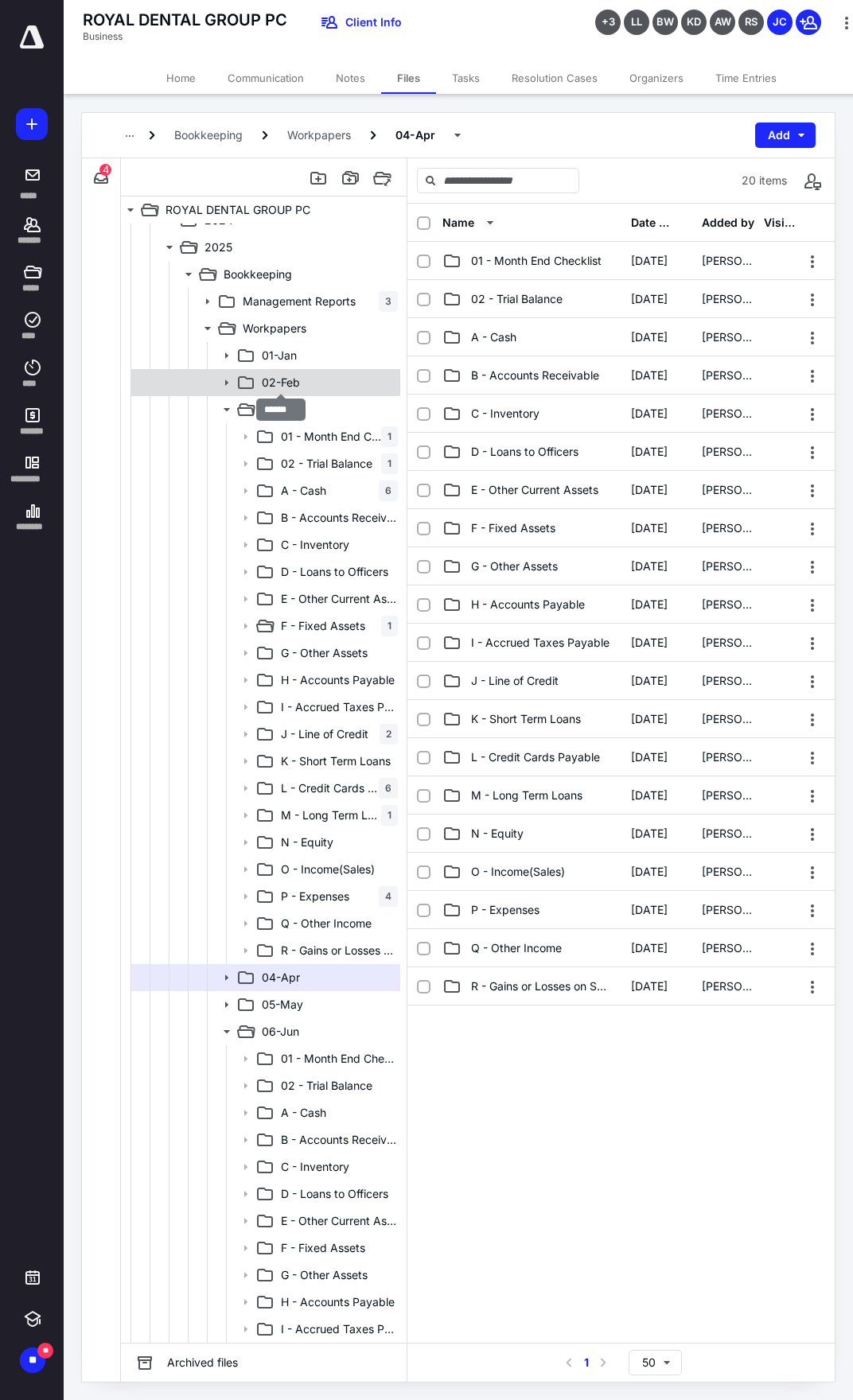 click on "02-Feb" at bounding box center [281, 383] 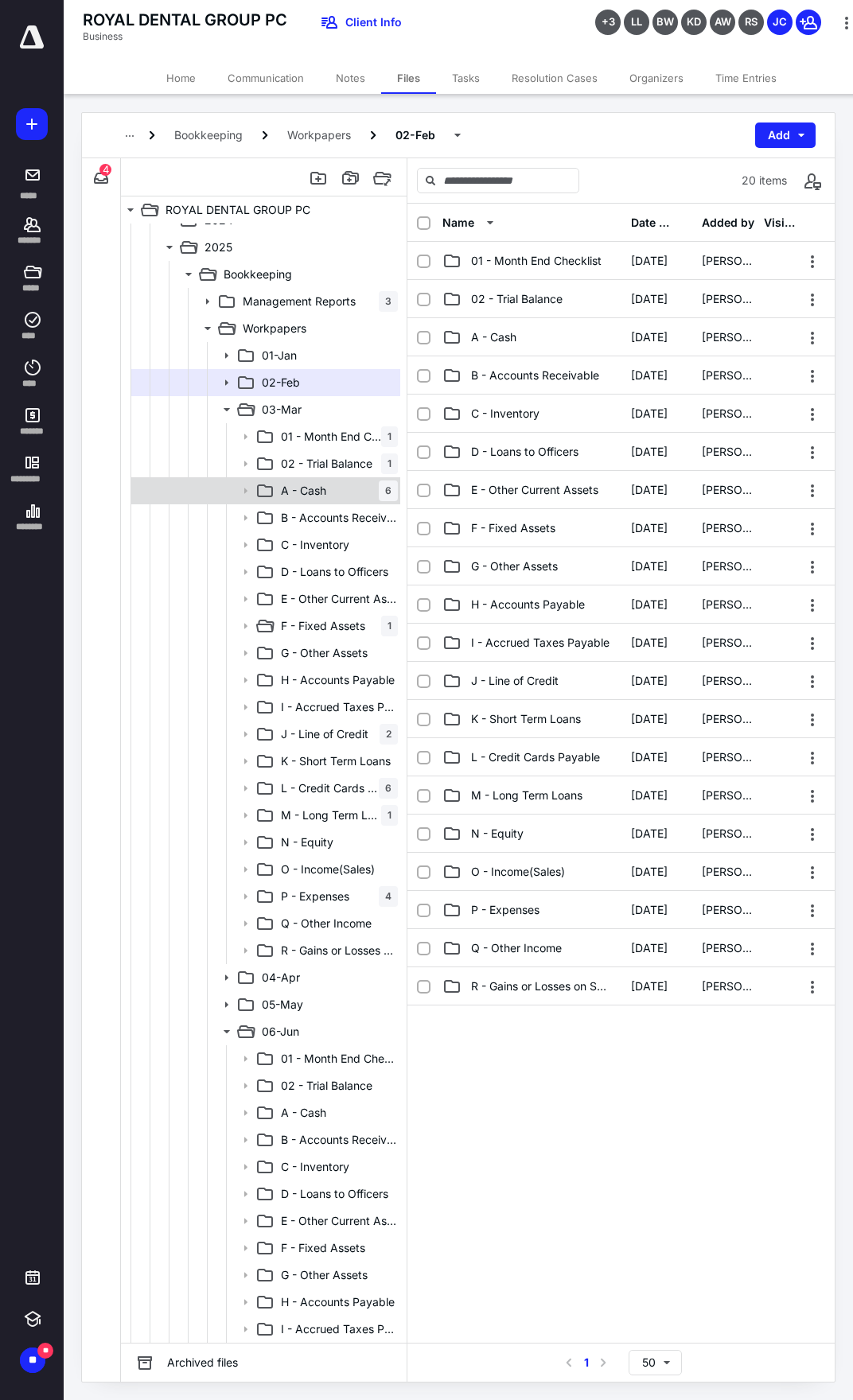 click on "A - Cash 6" at bounding box center (336, 491) 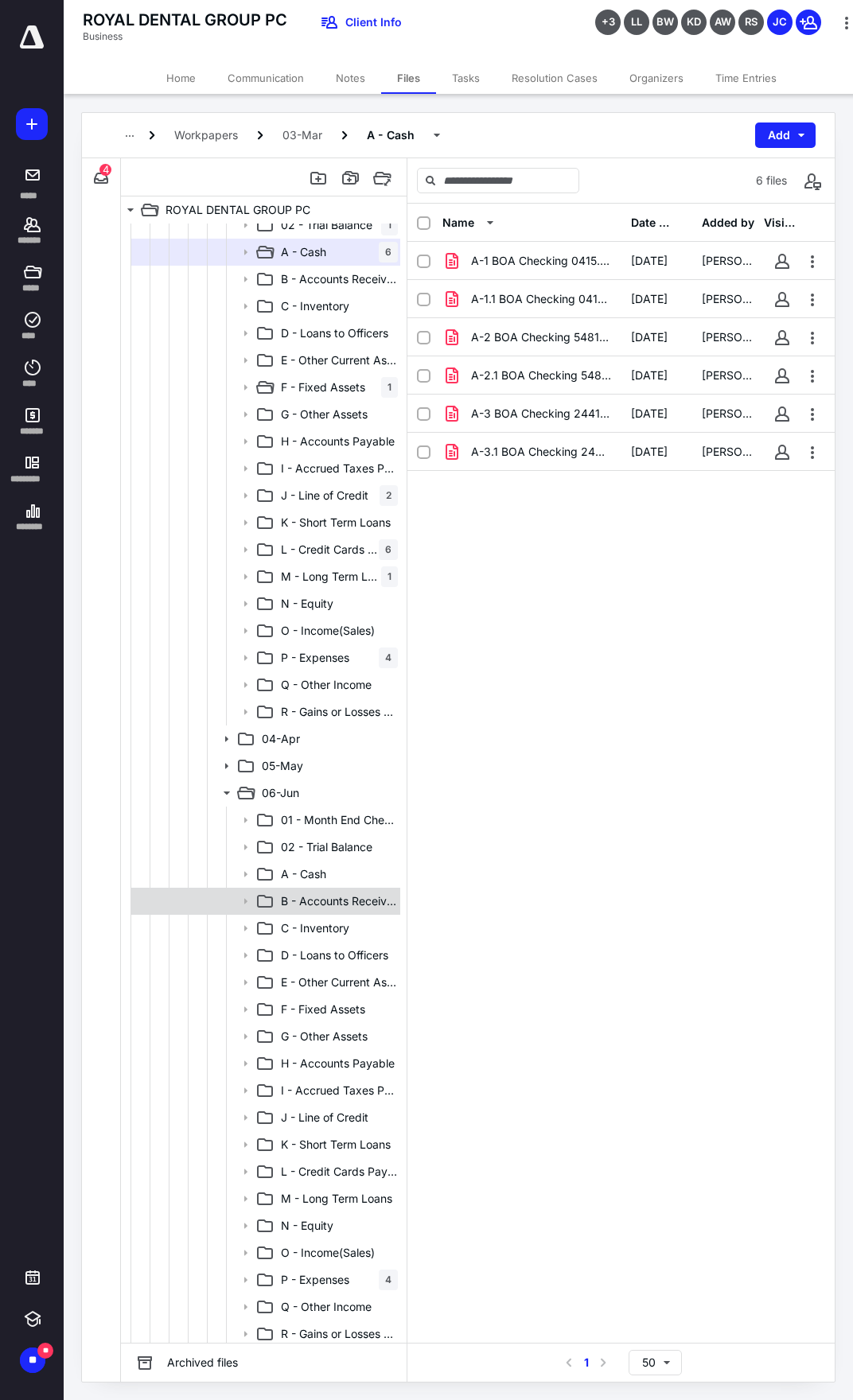 scroll, scrollTop: 0, scrollLeft: 0, axis: both 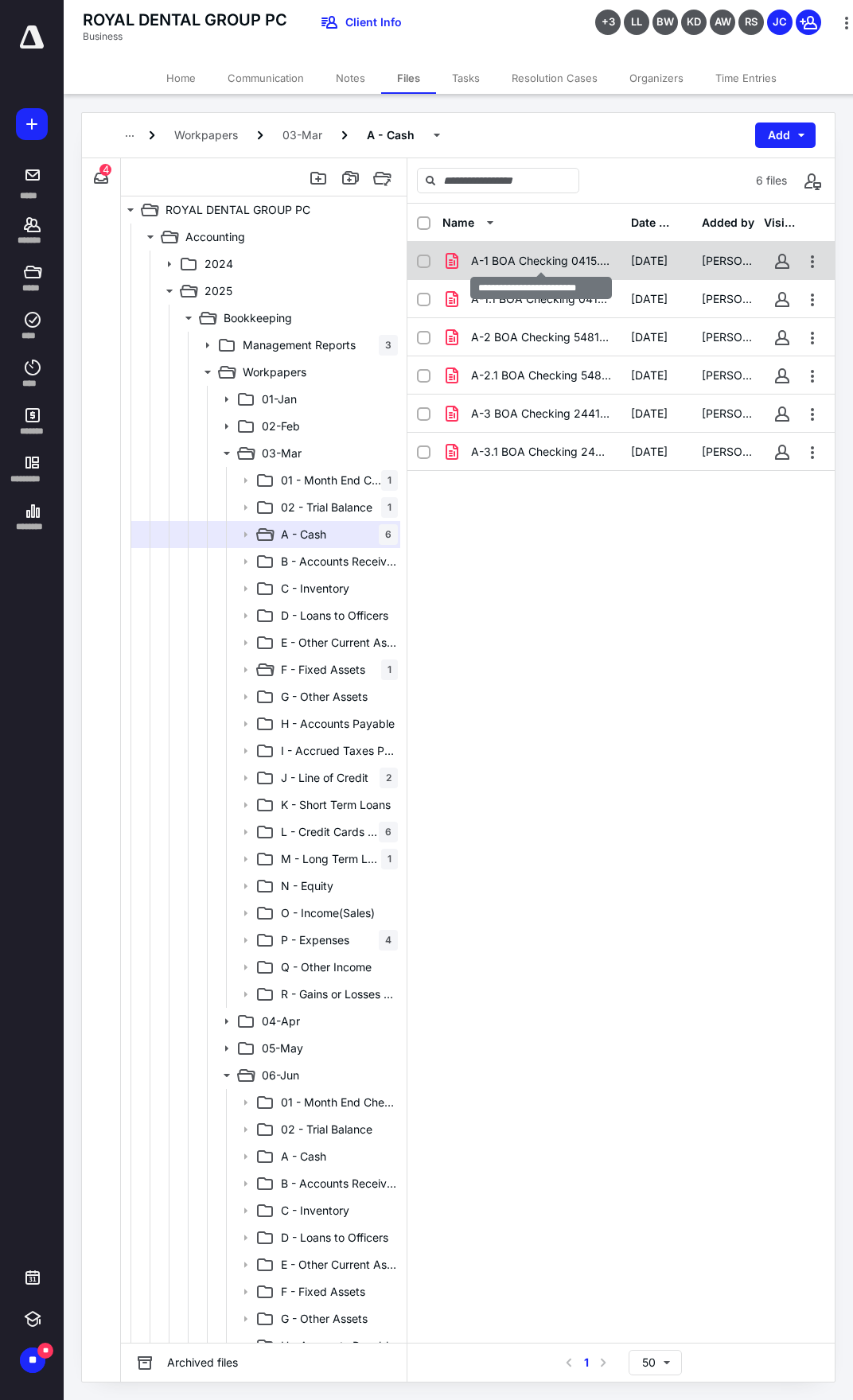 click on "A-1 BOA Checking 0415.pdf" at bounding box center (541, 261) 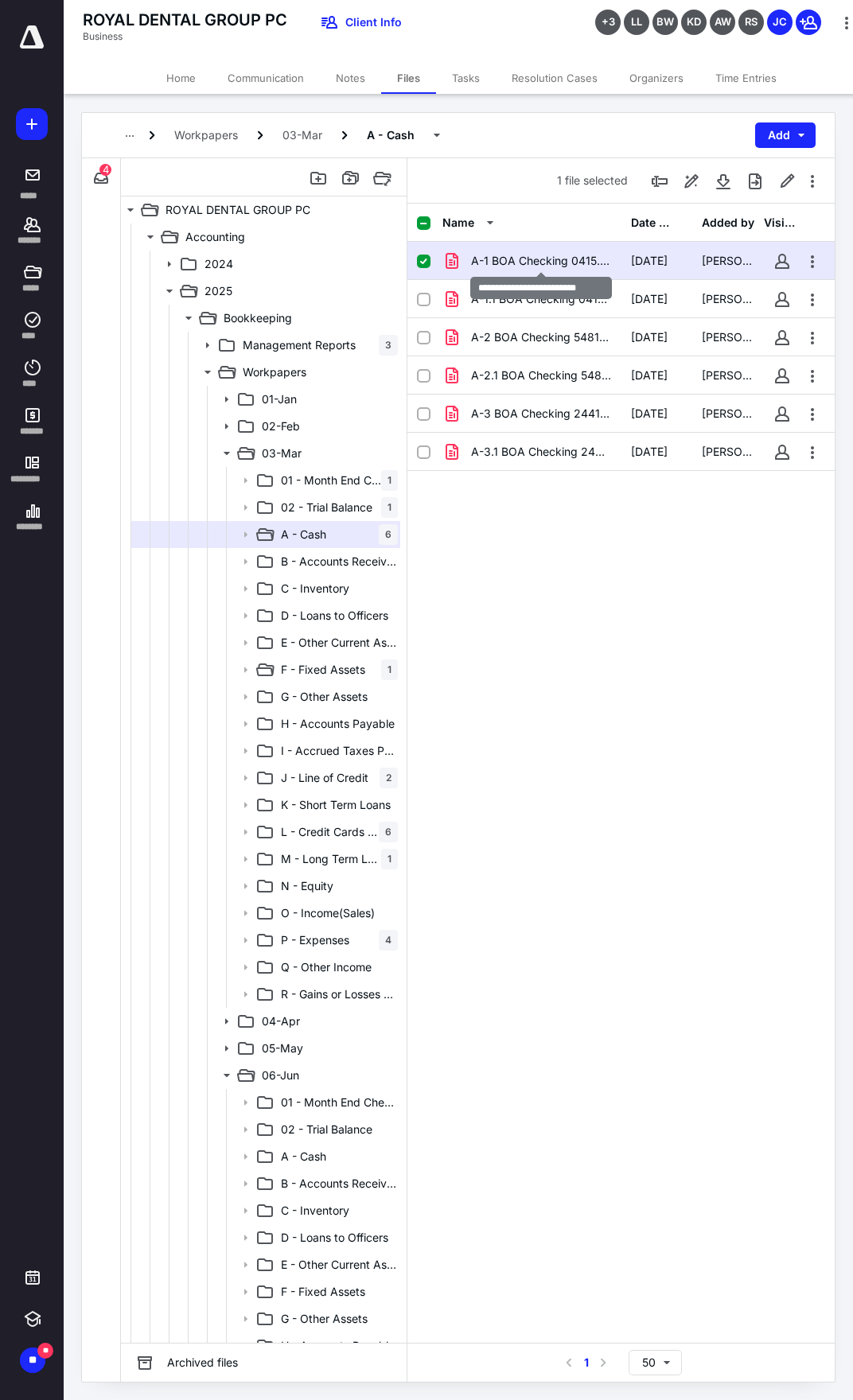 click on "A-1 BOA Checking 0415.pdf" at bounding box center [541, 261] 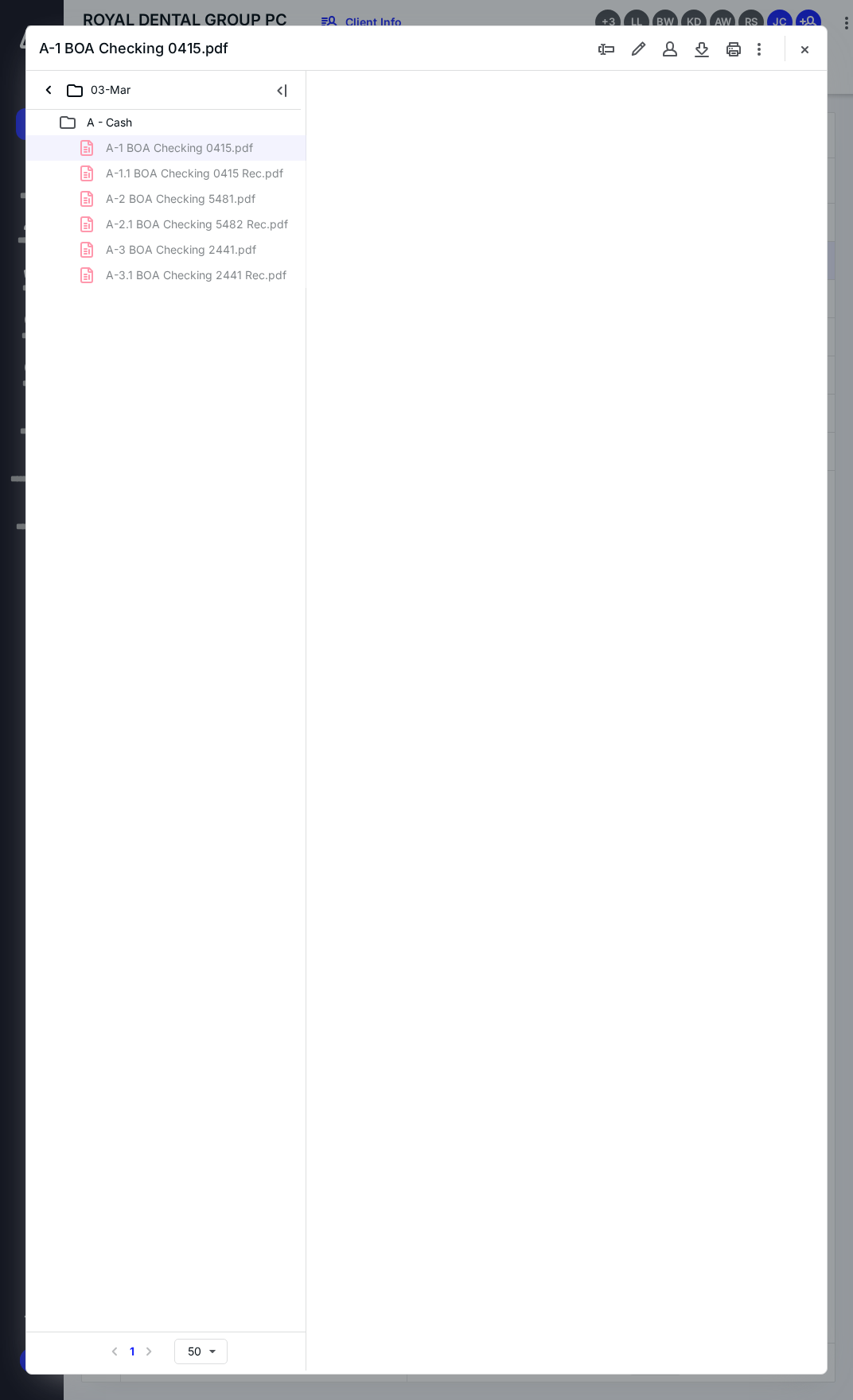 scroll, scrollTop: 0, scrollLeft: 0, axis: both 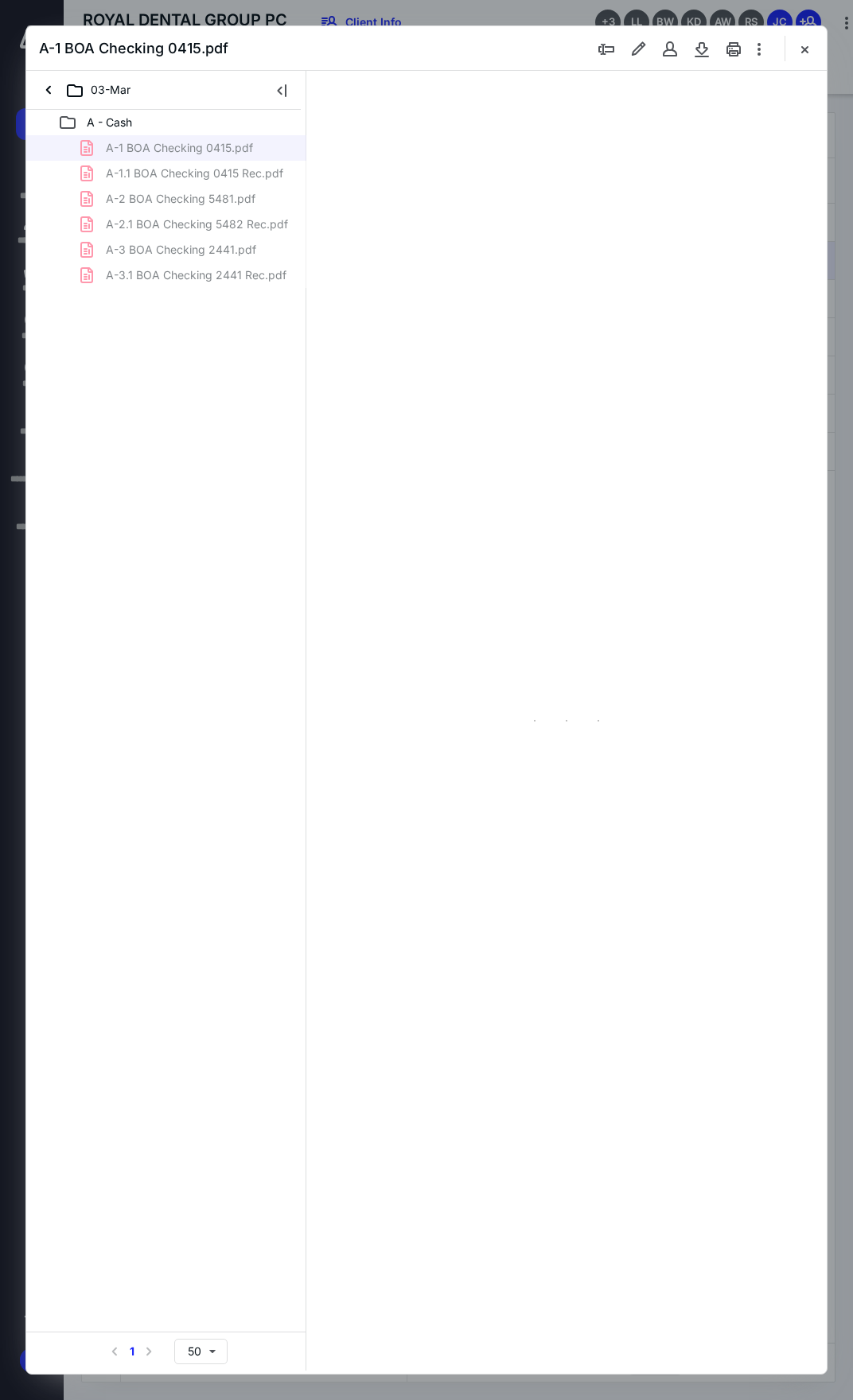 type on "104" 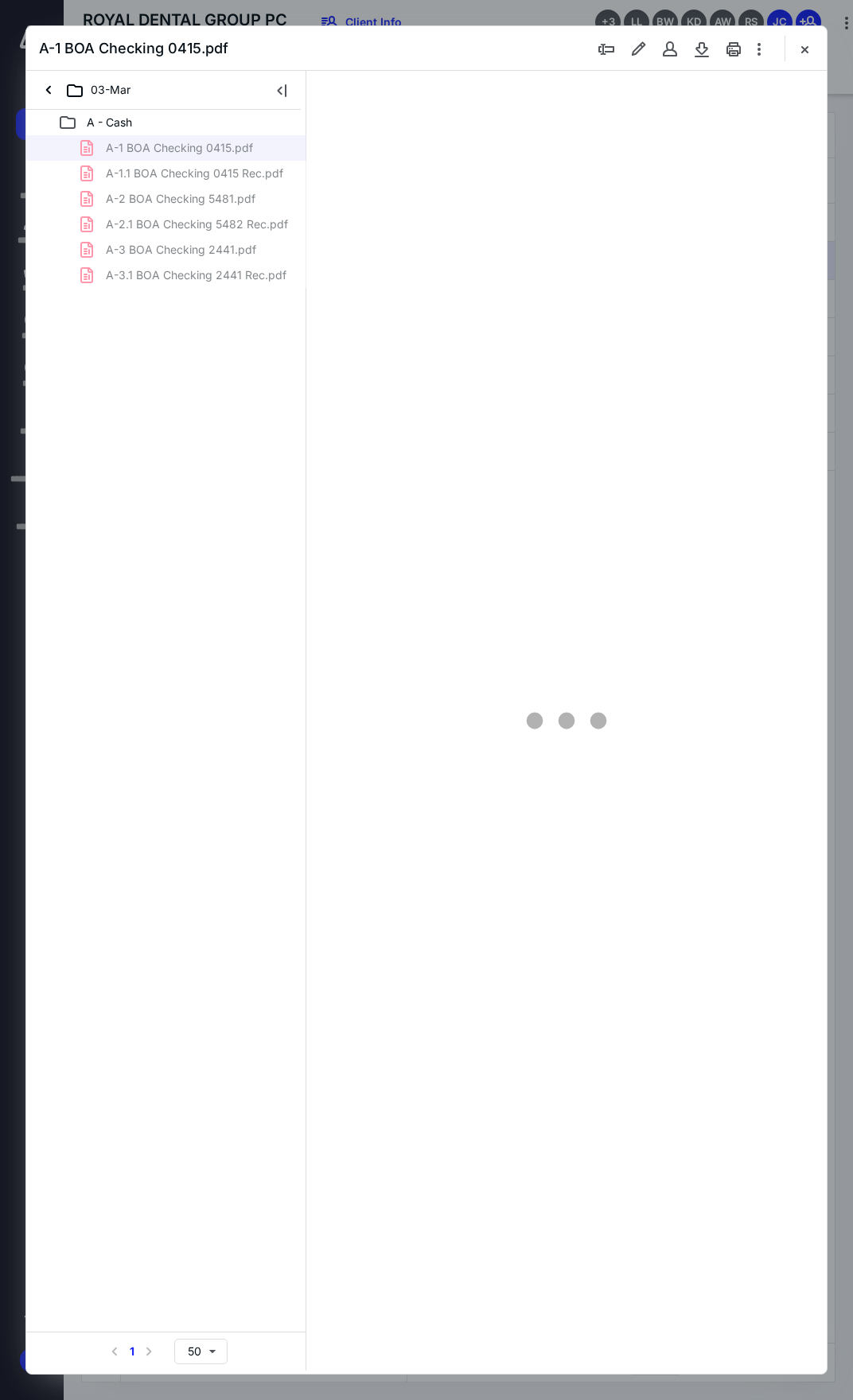 type on "*" 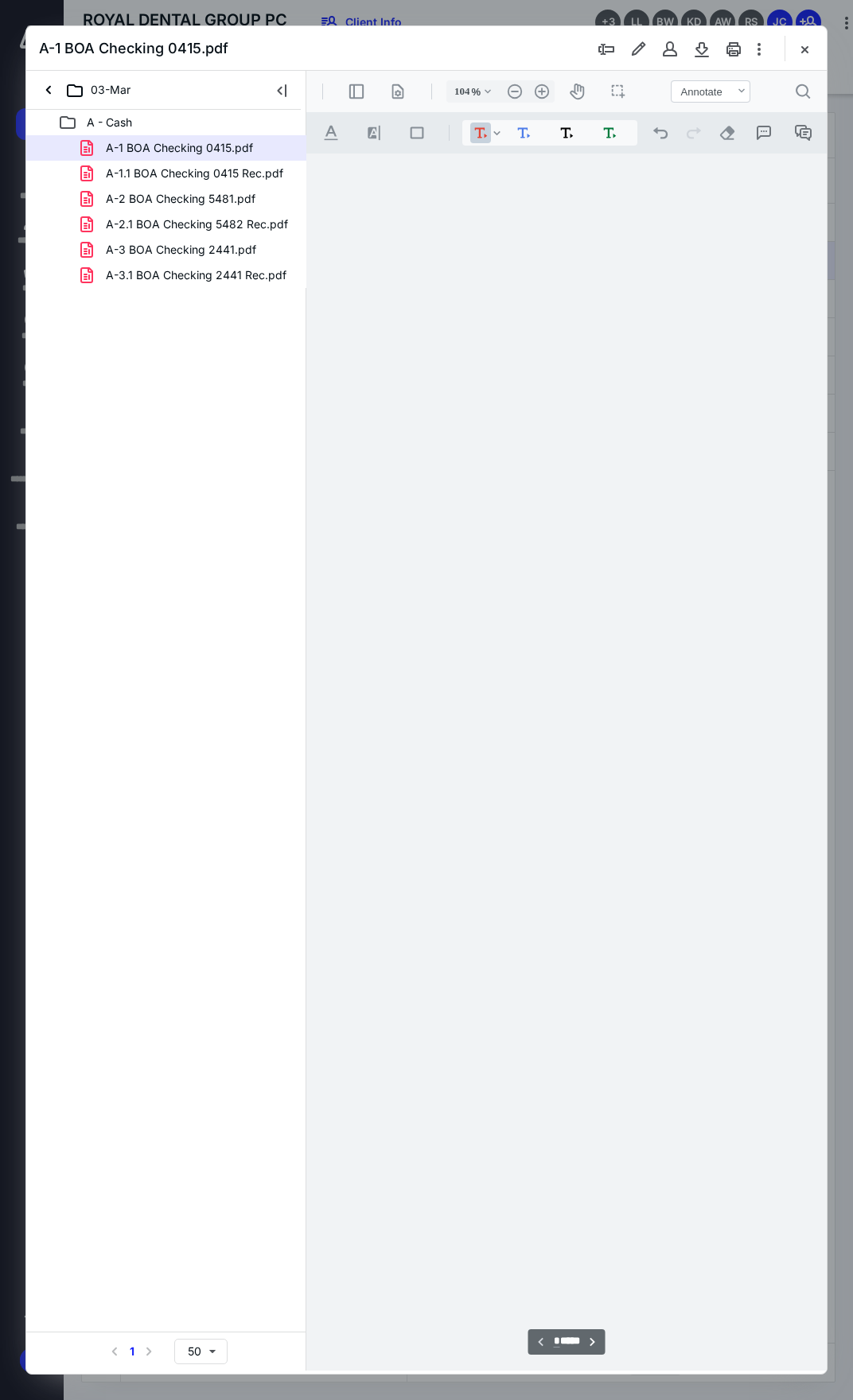 scroll, scrollTop: 86, scrollLeft: 0, axis: vertical 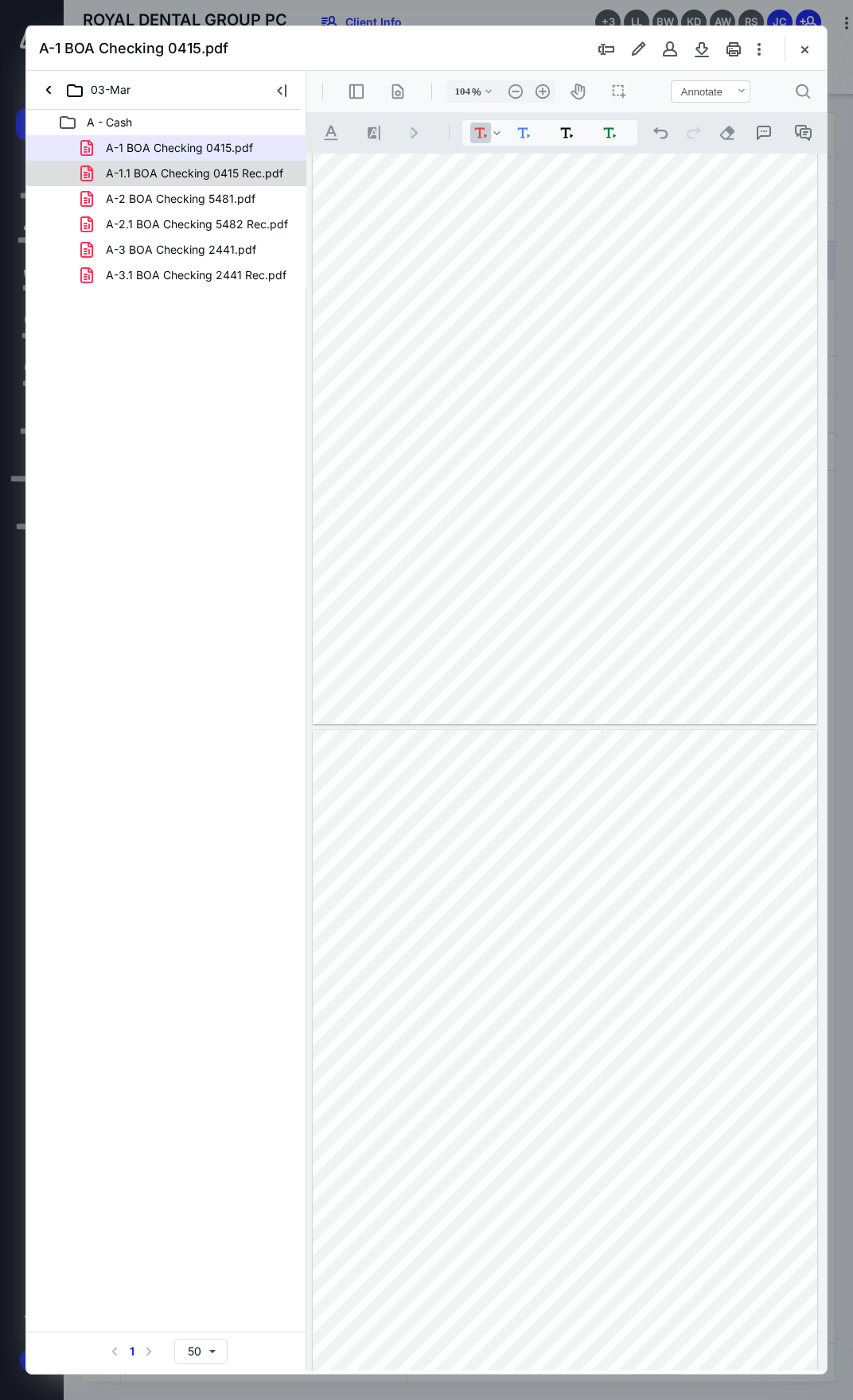 click on "A-1.1 BOA Checking 0415 Rec.pdf" at bounding box center (166, 173) 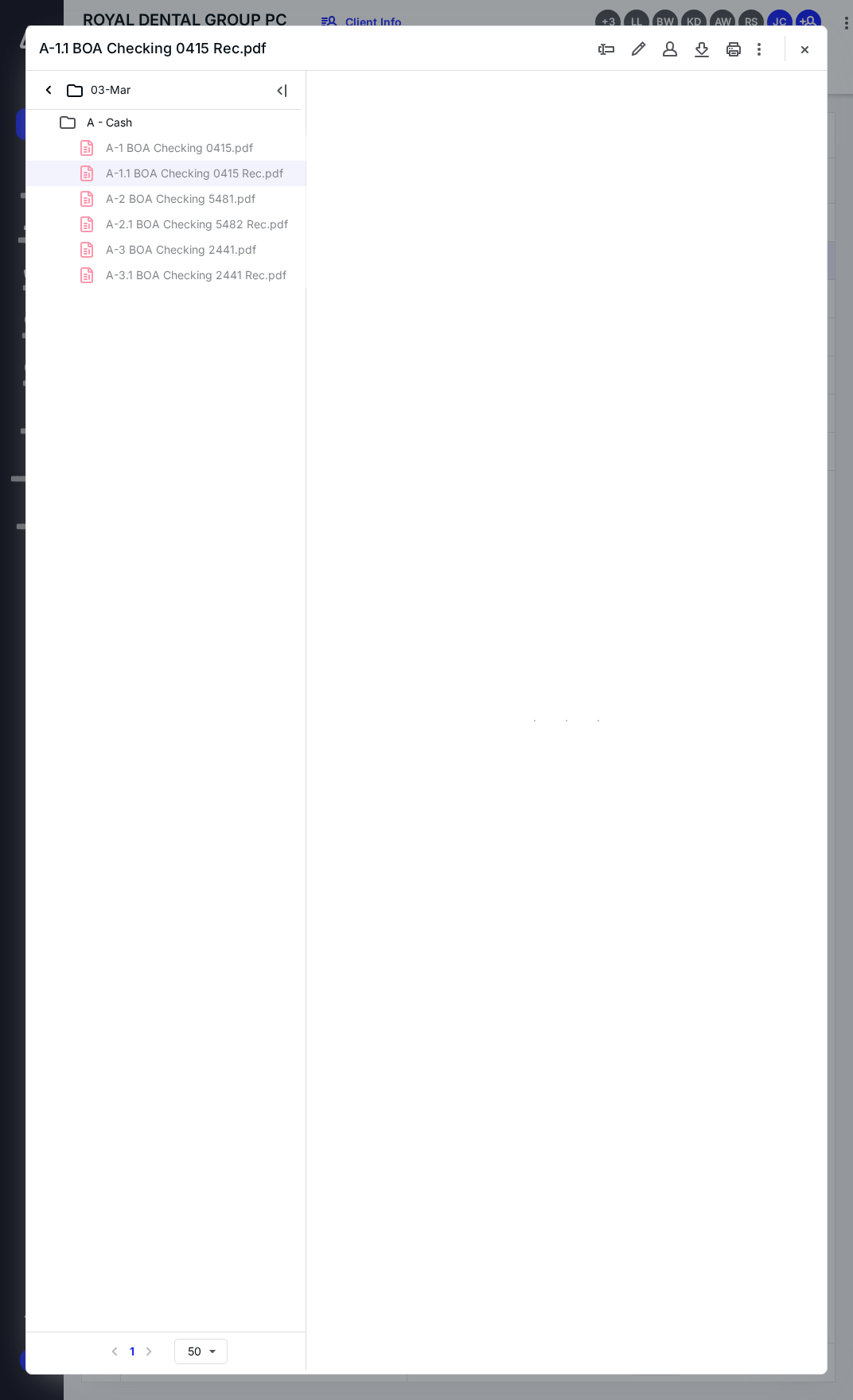 type on "104" 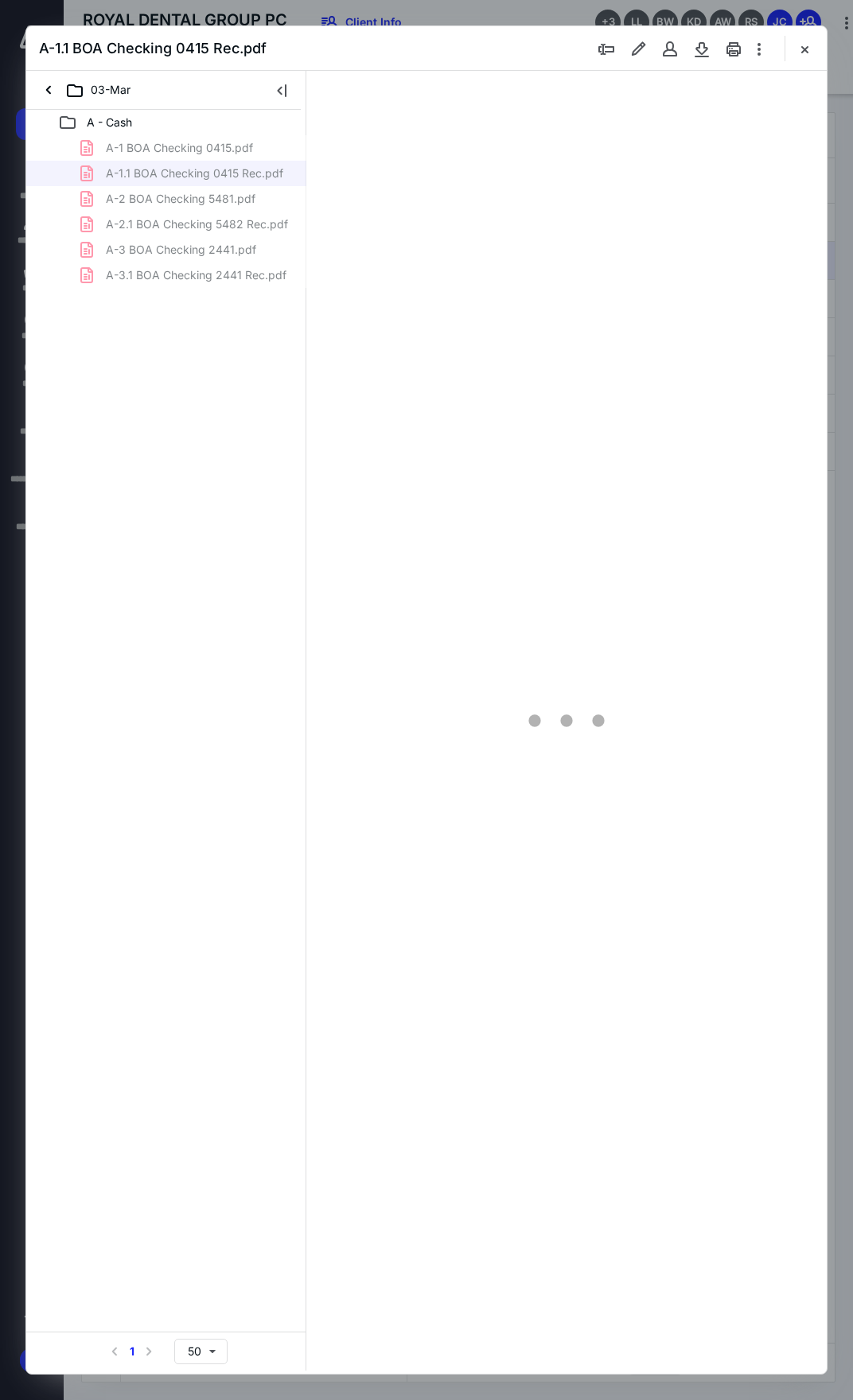 scroll, scrollTop: 86, scrollLeft: 0, axis: vertical 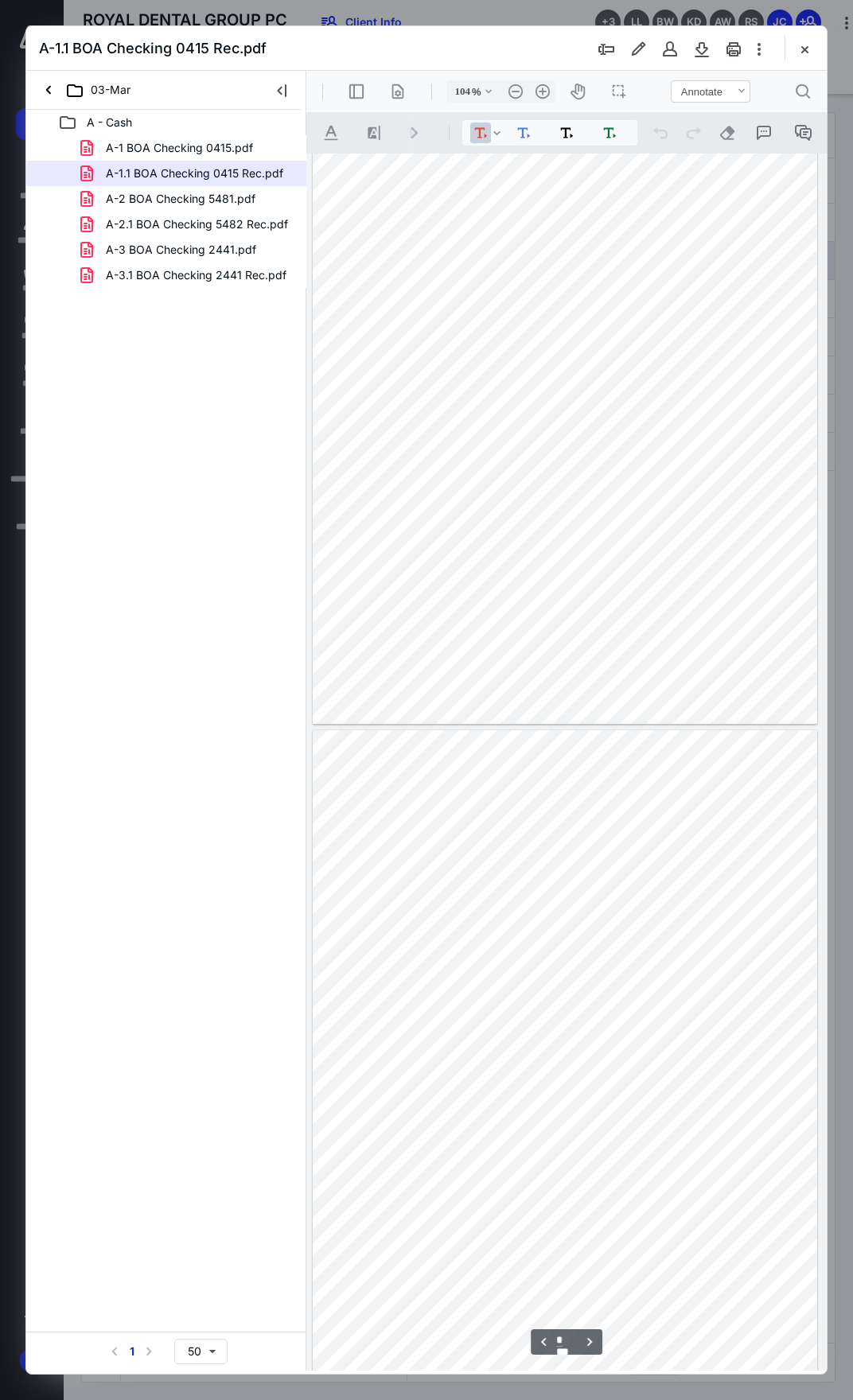 type on "*" 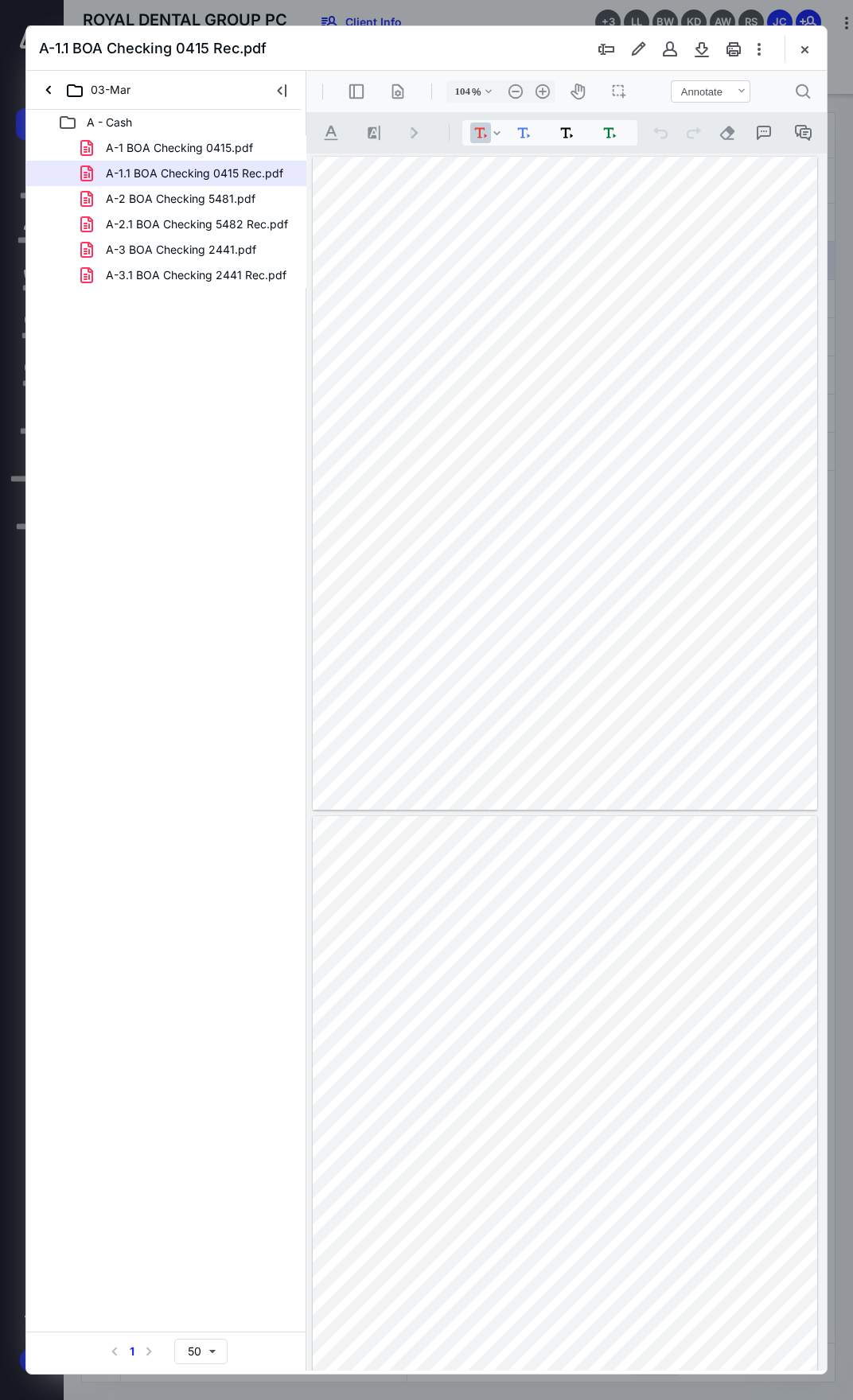 click on "A-2 BOA Checking 5481.pdf" at bounding box center [181, 199] 